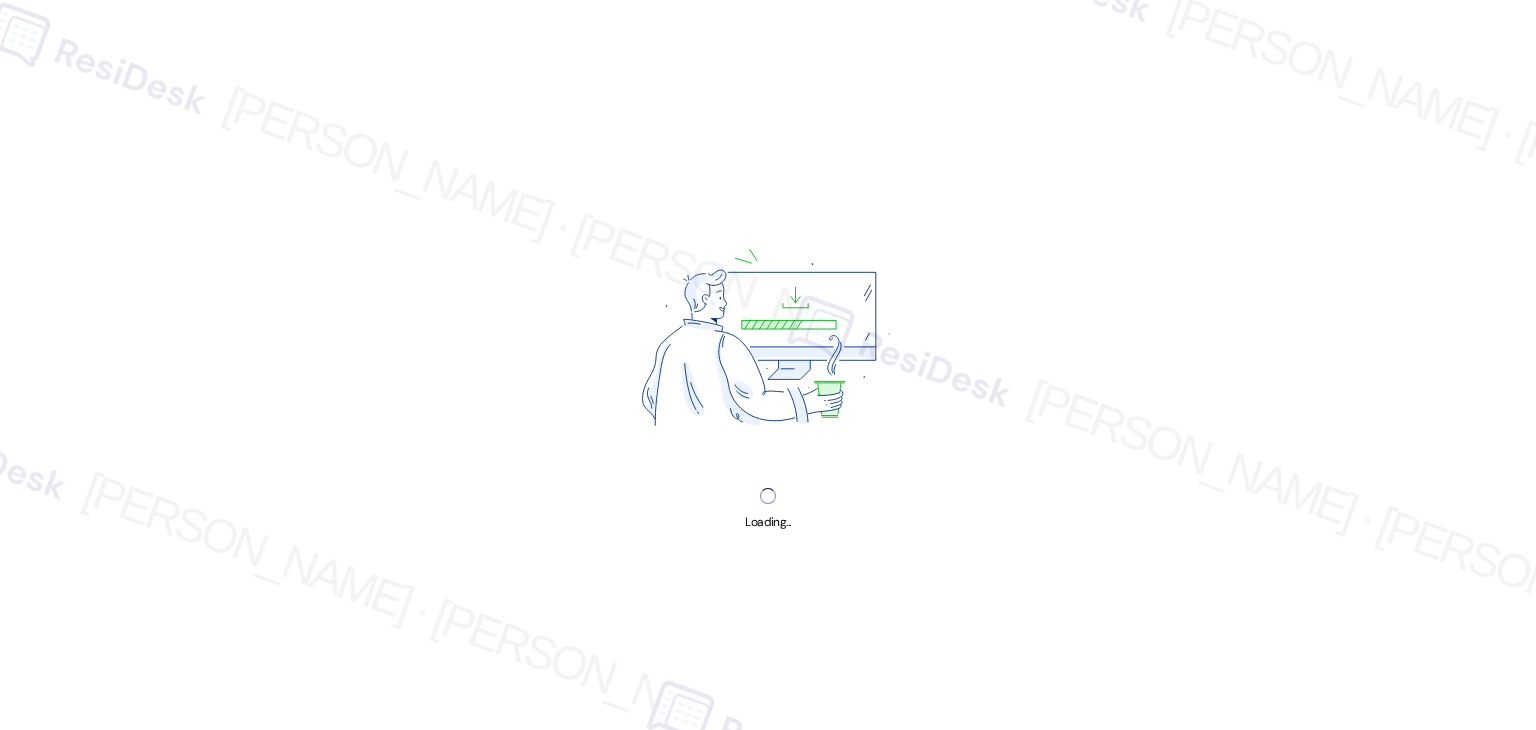 scroll, scrollTop: 0, scrollLeft: 0, axis: both 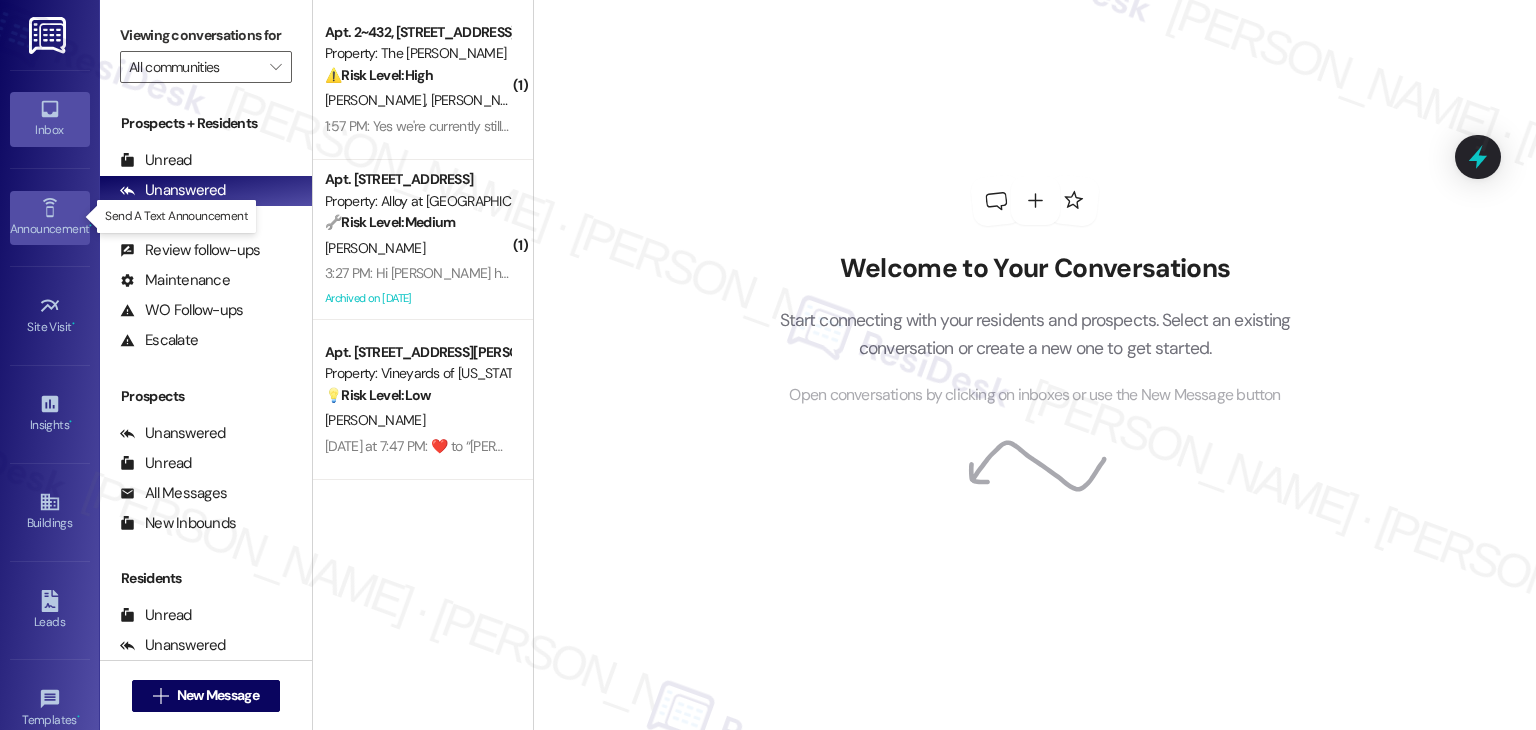 click 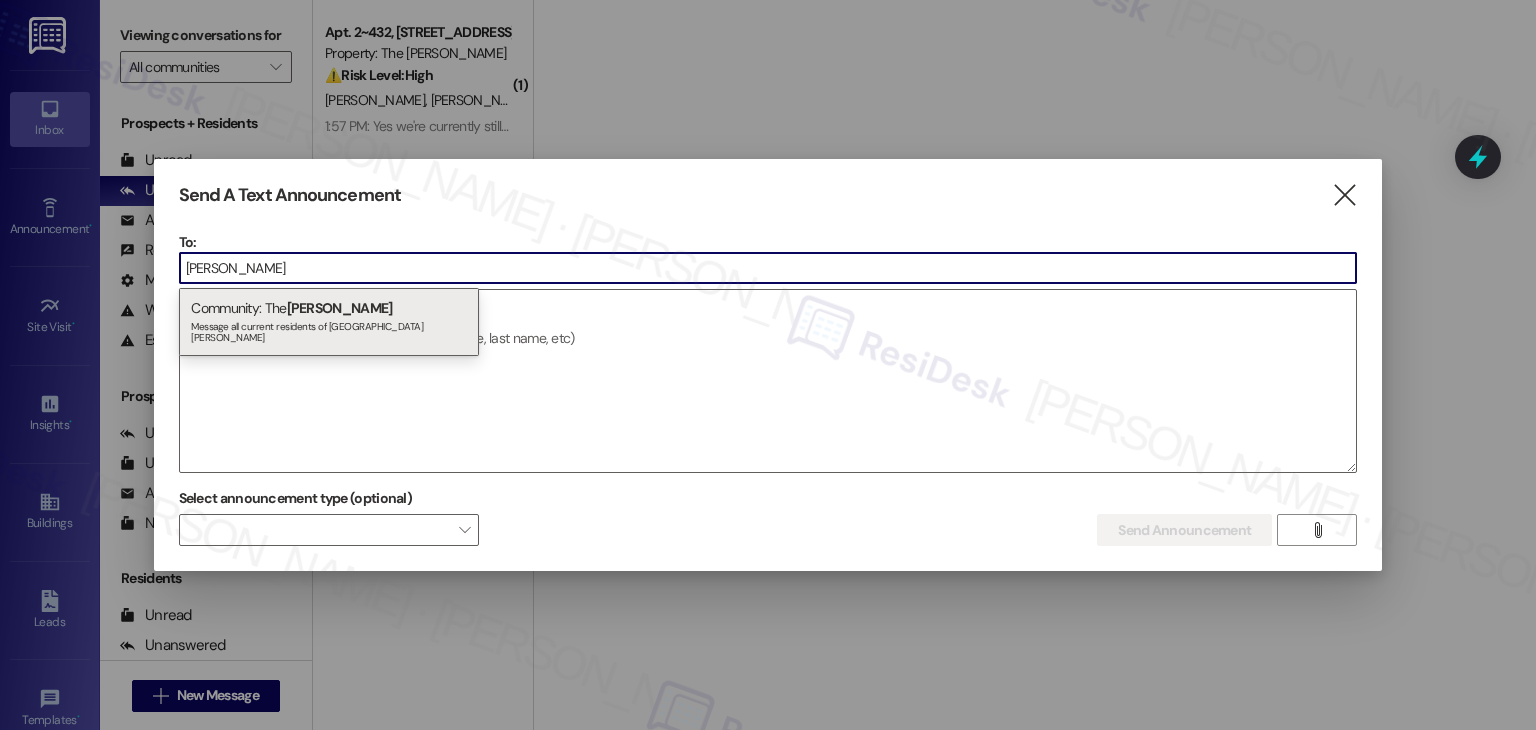 type on "[PERSON_NAME]" 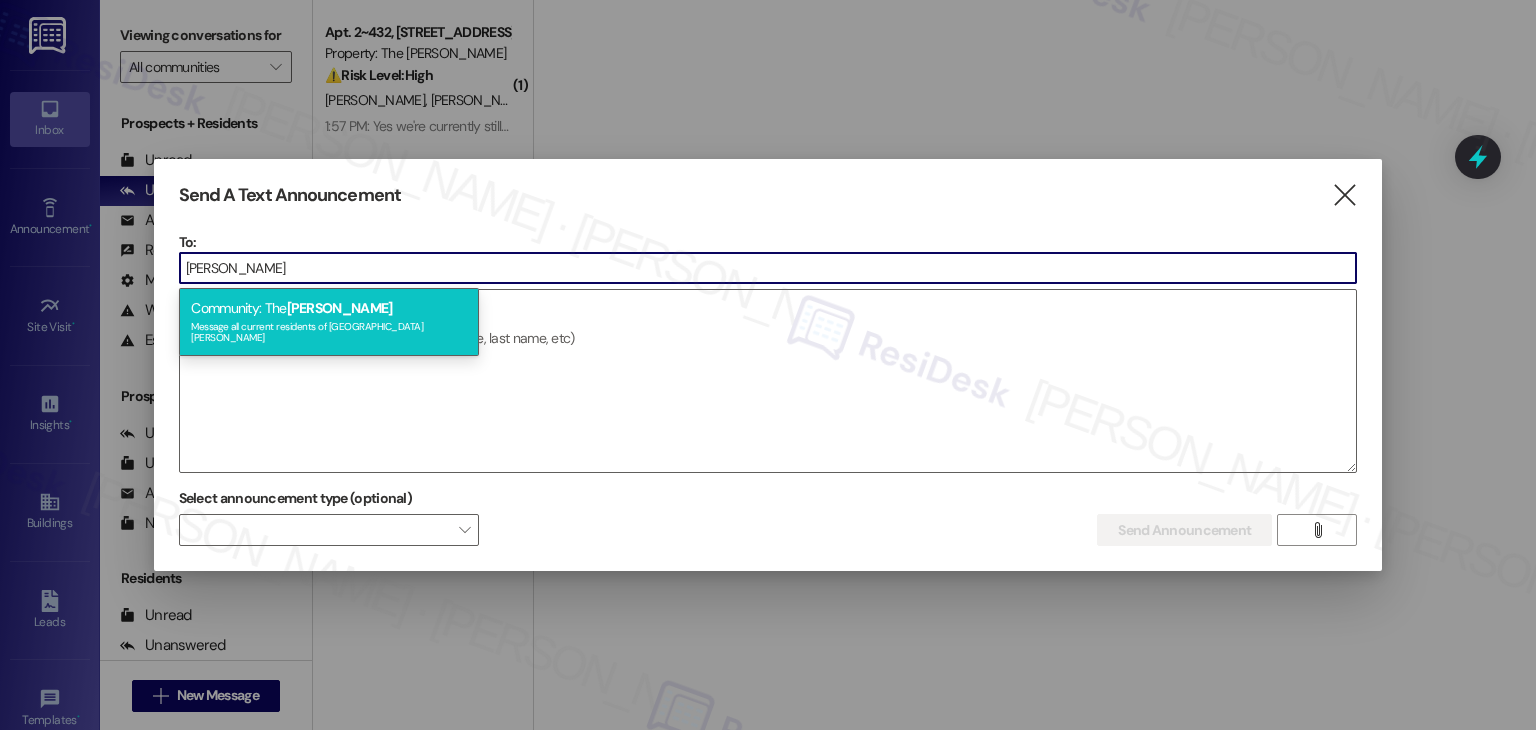 click on "Message all current residents of [GEOGRAPHIC_DATA][PERSON_NAME]" at bounding box center [329, 330] 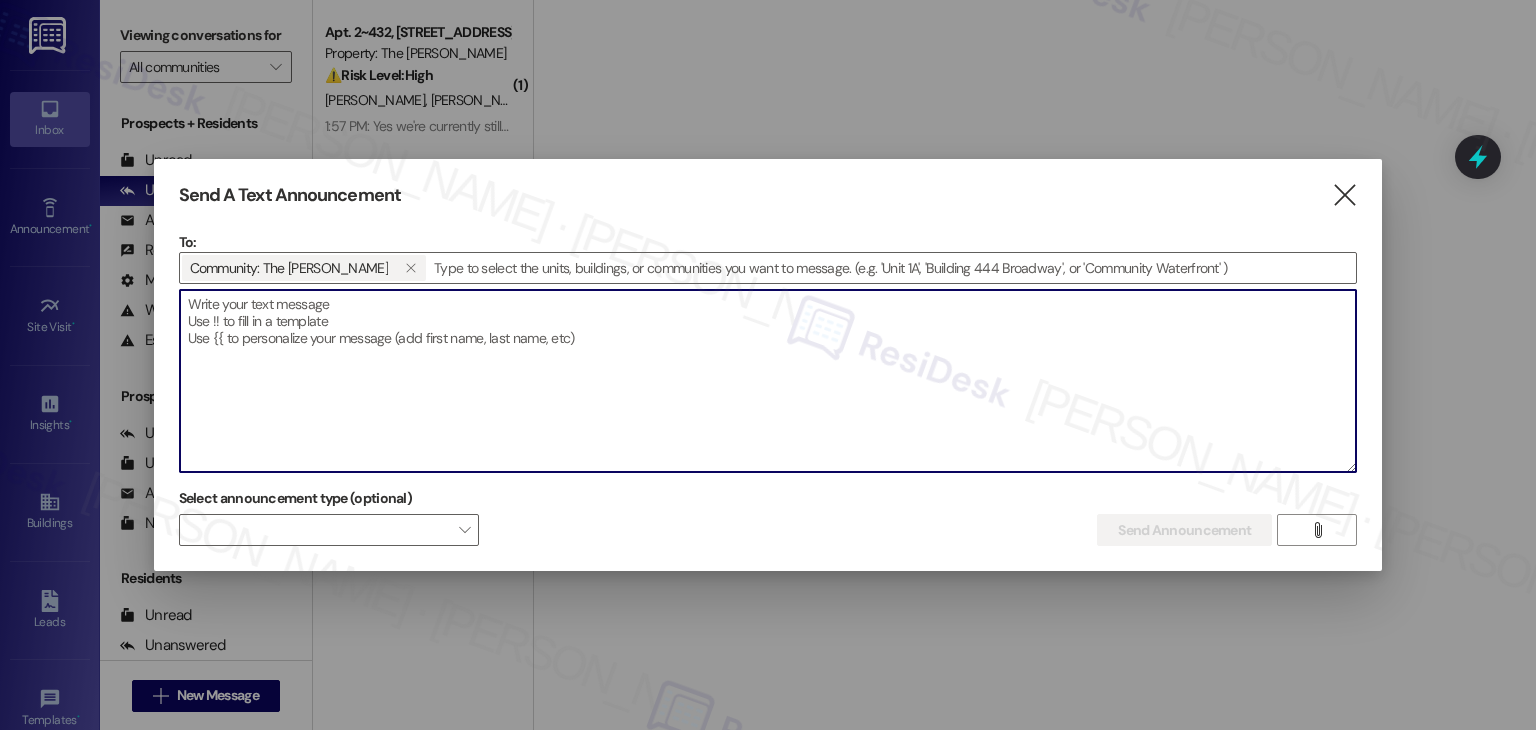 click at bounding box center (768, 381) 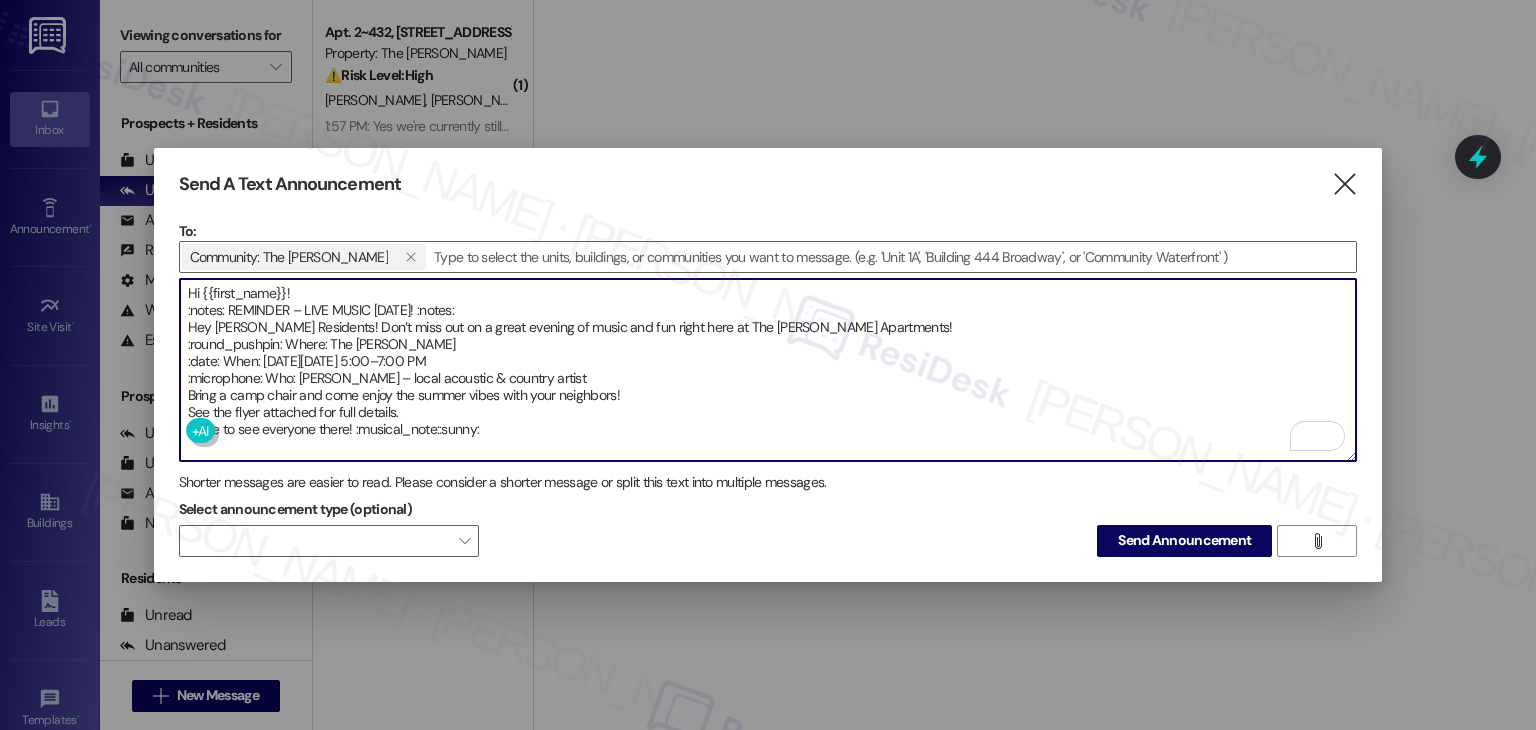 drag, startPoint x: 276, startPoint y: 345, endPoint x: 179, endPoint y: 343, distance: 97.020615 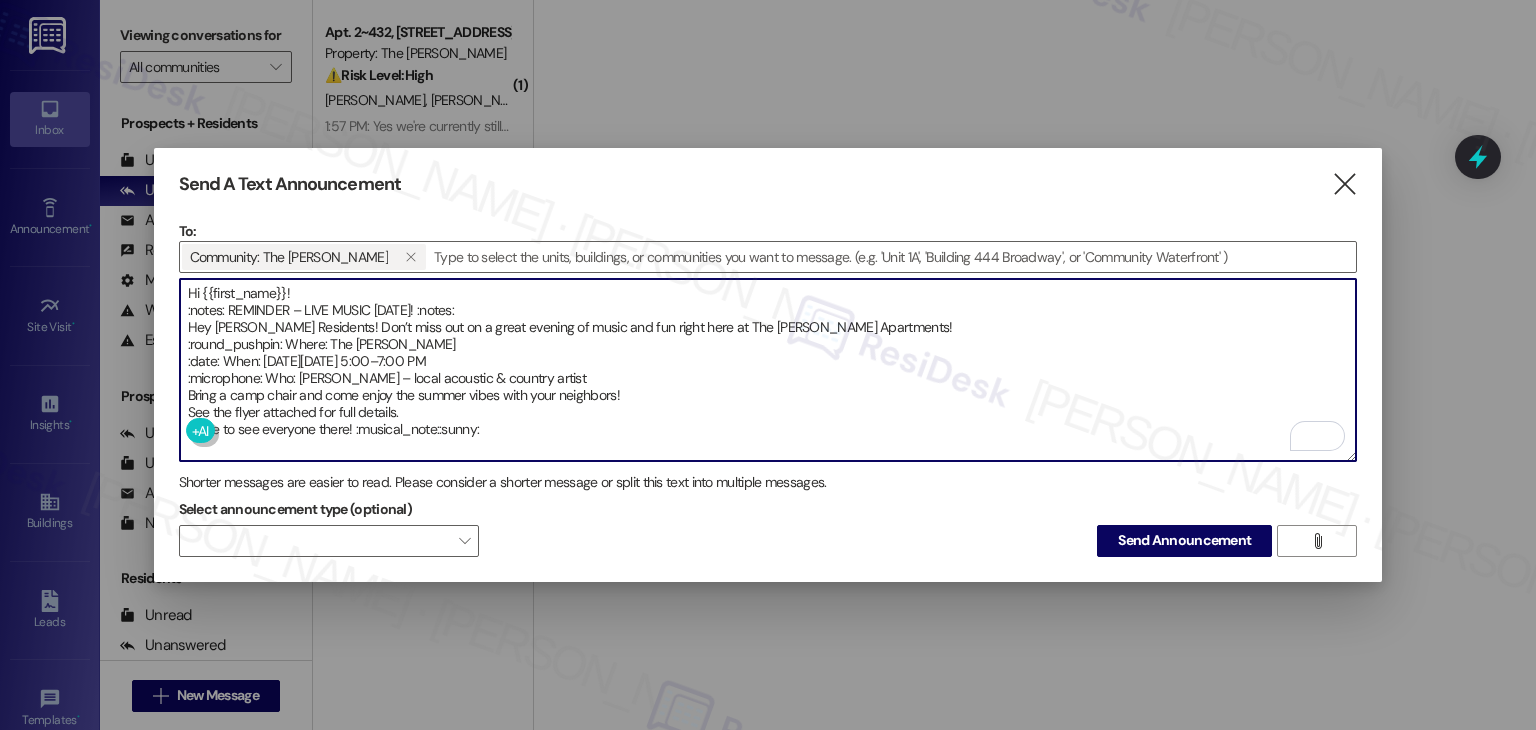 click on "Hi {{first_name}}!
:notes: REMINDER – LIVE MUSIC [DATE]! :notes:
Hey [PERSON_NAME] Residents! Don’t miss out on a great evening of music and fun right here at The [PERSON_NAME] Apartments!
:round_pushpin: Where: The [PERSON_NAME]
:date: When: [DATE][DATE] 5:00–7:00 PM
:microphone: Who: [PERSON_NAME] – local acoustic & country artist
Bring a camp chair and come enjoy the summer vibes with your neighbors!
See the flyer attached for full details.
Hope to see everyone there! :musical_note::sunny:" at bounding box center [768, 370] 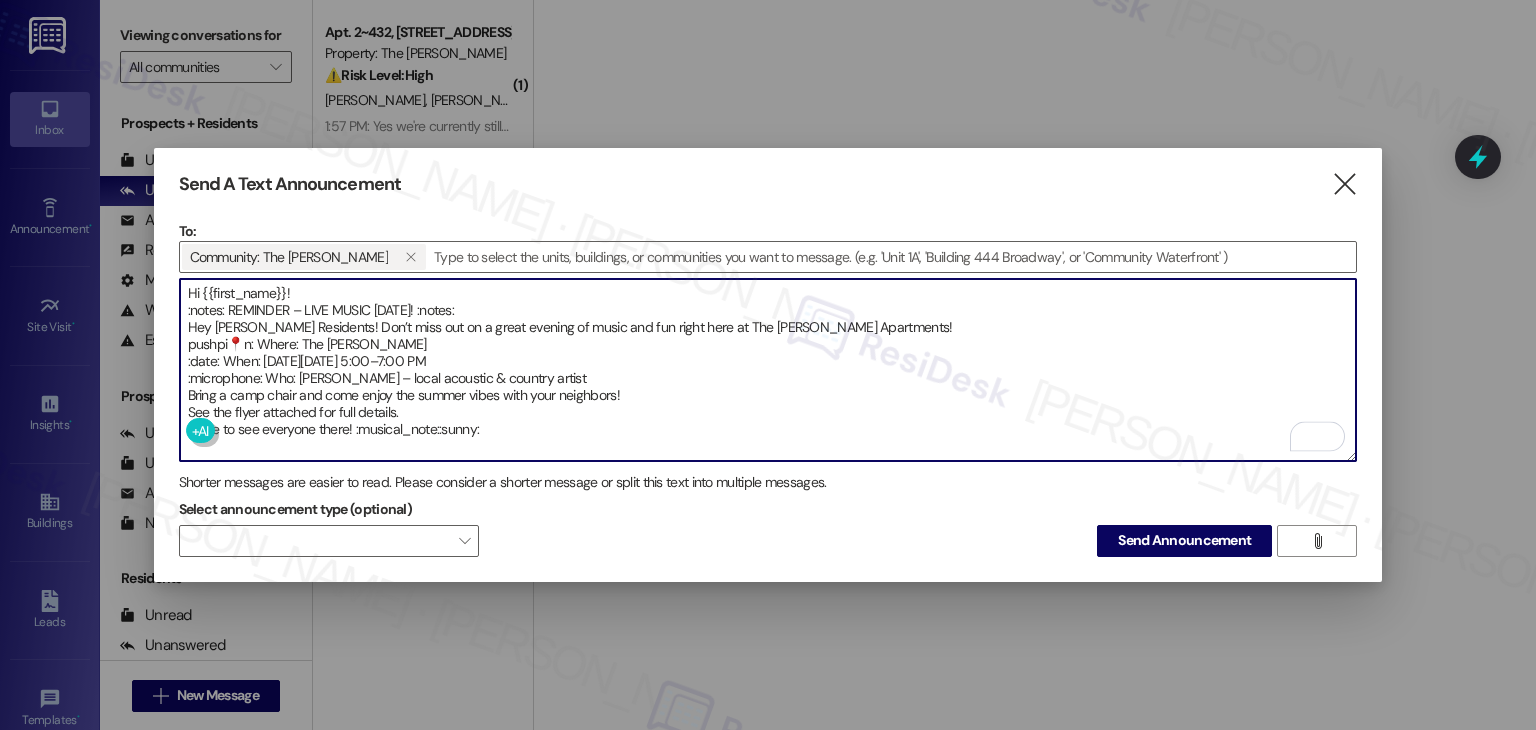 click on "Hi {{first_name}}!
:notes: REMINDER – LIVE MUSIC [DATE]! :notes:
Hey [PERSON_NAME] Residents! Don’t miss out on a great evening of music and fun right here at The [PERSON_NAME] Apartments!
pushpi📍n: Where: The [PERSON_NAME]
:date: When: [DATE][DATE] 5:00–7:00 PM
:microphone: Who: [PERSON_NAME] – local acoustic & country artist
Bring a camp chair and come enjoy the summer vibes with your neighbors!
See the flyer attached for full details.
Hope to see everyone there! :musical_note::sunny:" at bounding box center (768, 370) 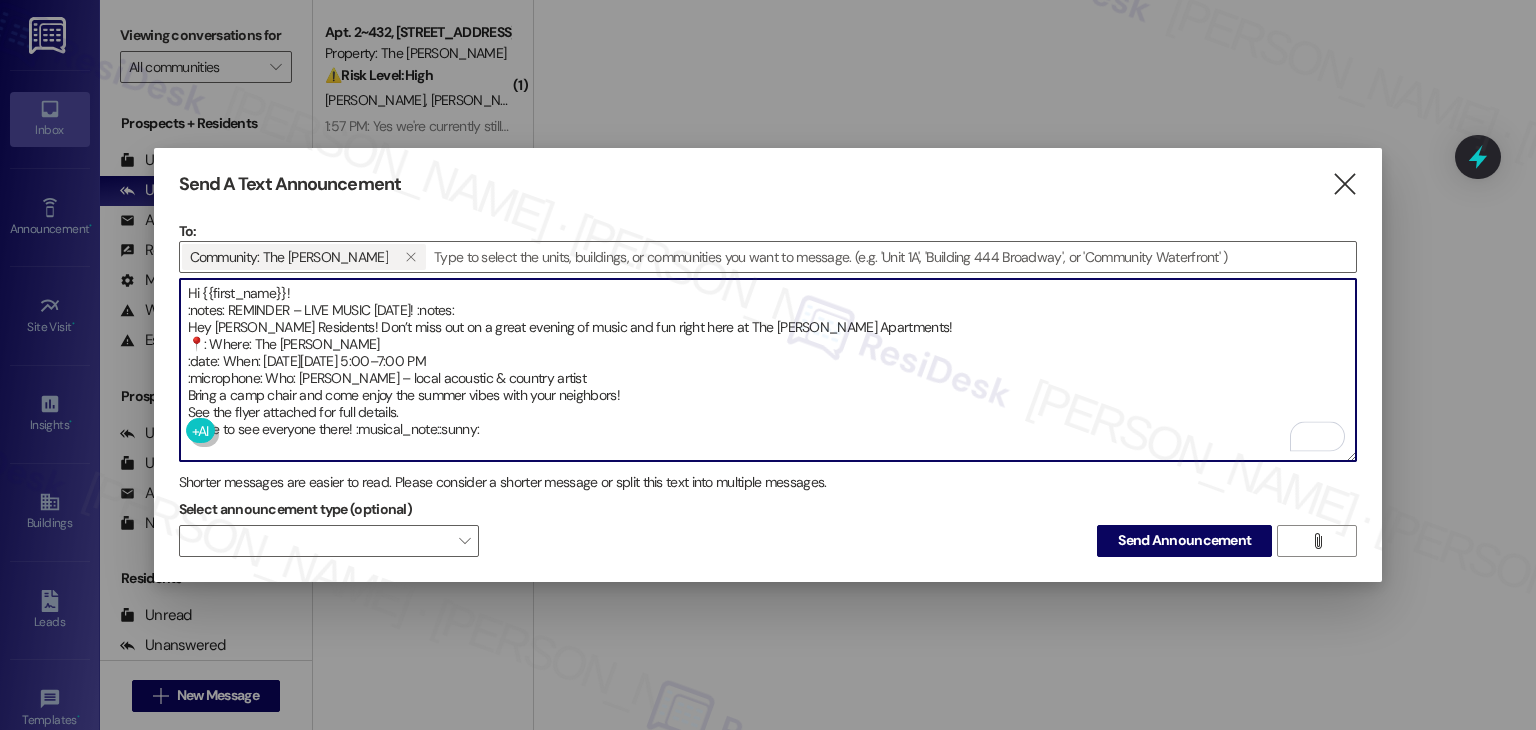 drag, startPoint x: 215, startPoint y: 361, endPoint x: 177, endPoint y: 355, distance: 38.470768 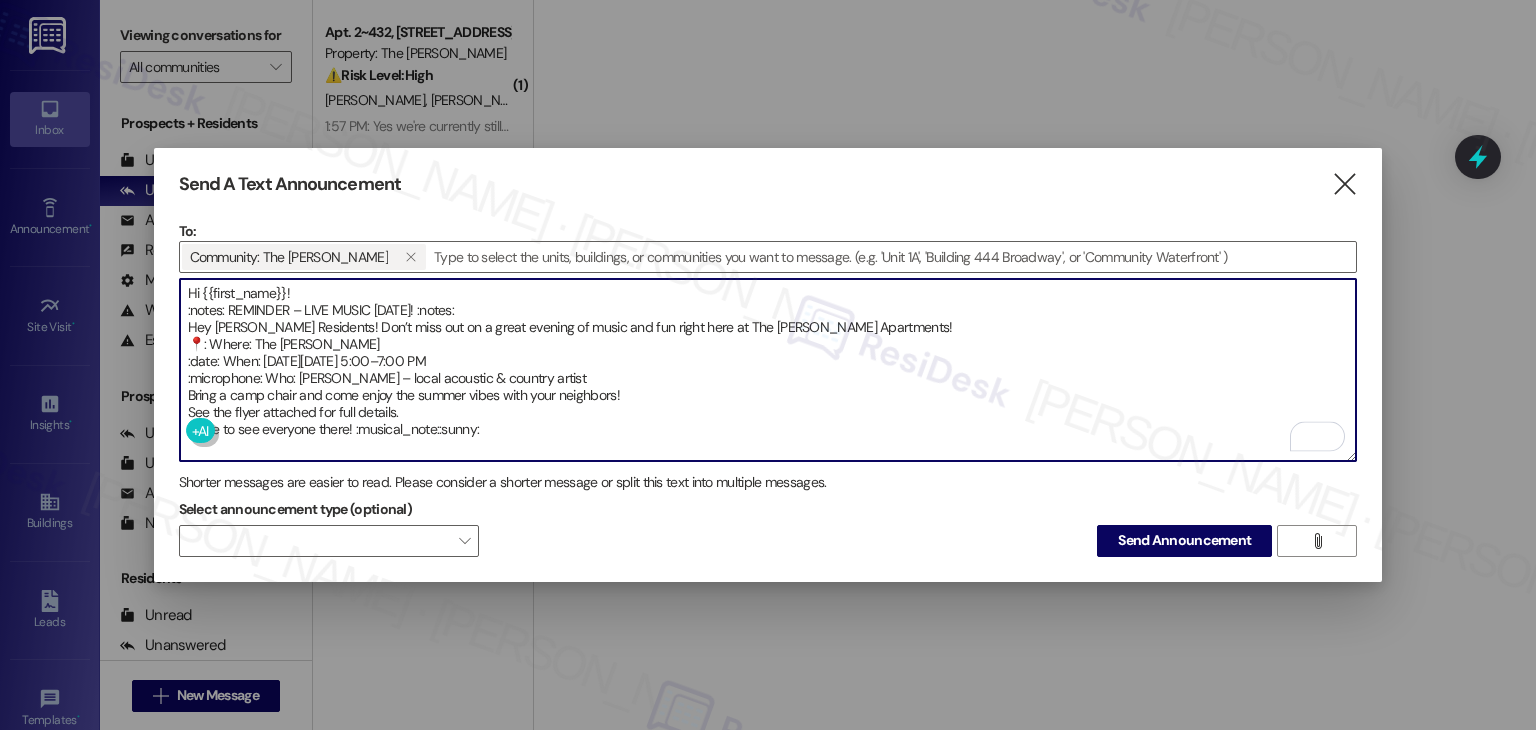click on "Send A Text Announcement  To:  Community: The [PERSON_NAME]   Drop image file here Hi {{first_name}}!
:notes: REMINDER – LIVE MUSIC [DATE]! :notes:
Hey [PERSON_NAME] Residents! Don’t miss out on a great evening of music and fun right here at The [PERSON_NAME] Apartments!
📍: Where: The [PERSON_NAME]
:date: When: [DATE][DATE] 5:00–7:00 PM
:microphone: Who: [PERSON_NAME] – local acoustic & country artist
Bring a camp chair and come enjoy the summer vibes with your neighbors!
See the flyer attached for full details.
Hope to see everyone there! :musical_note::sunny: Shorter messages are easier to read. Please consider a shorter message or split this text into multiple messages. Select announcement type (optional)    Send Announcement " at bounding box center (768, 365) 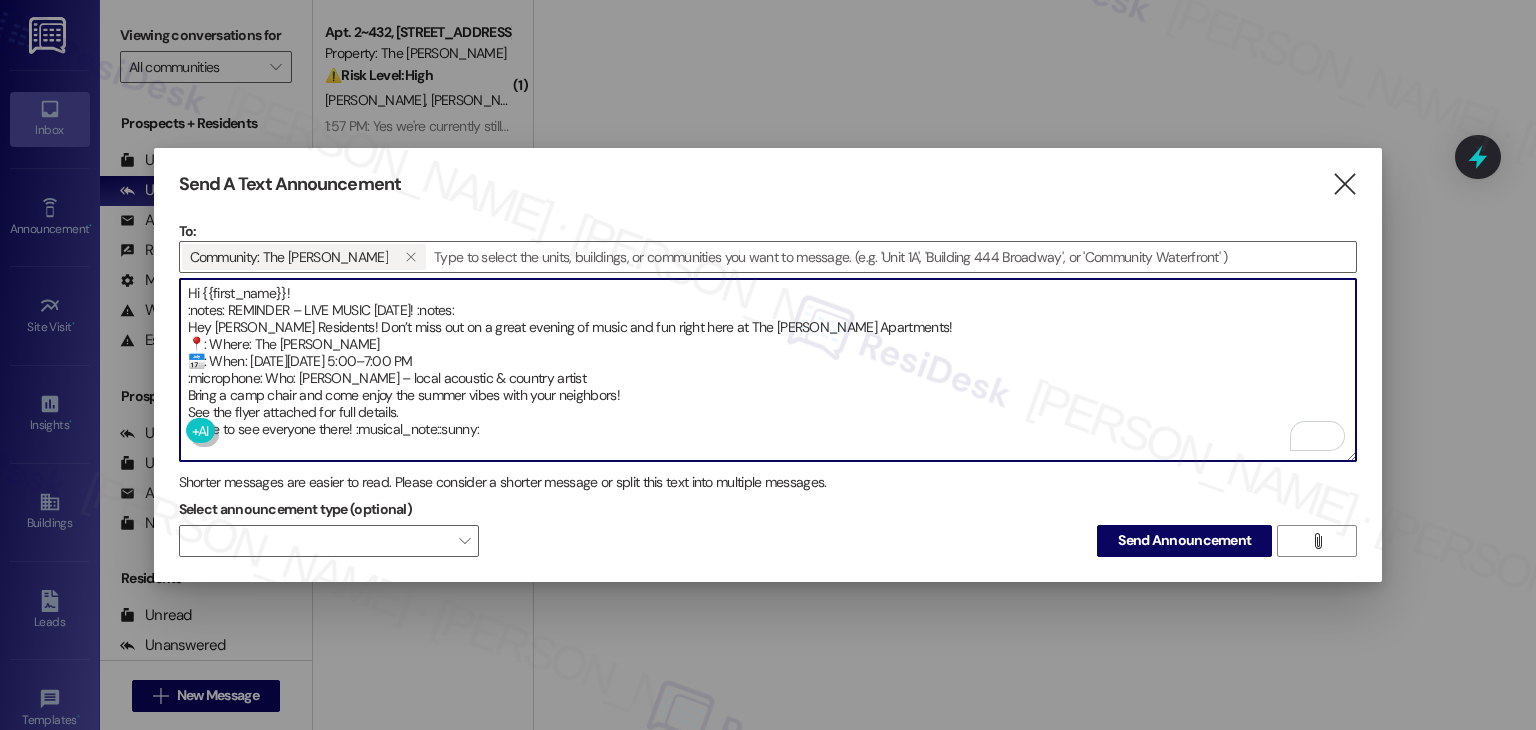 drag, startPoint x: 258, startPoint y: 378, endPoint x: 181, endPoint y: 376, distance: 77.02597 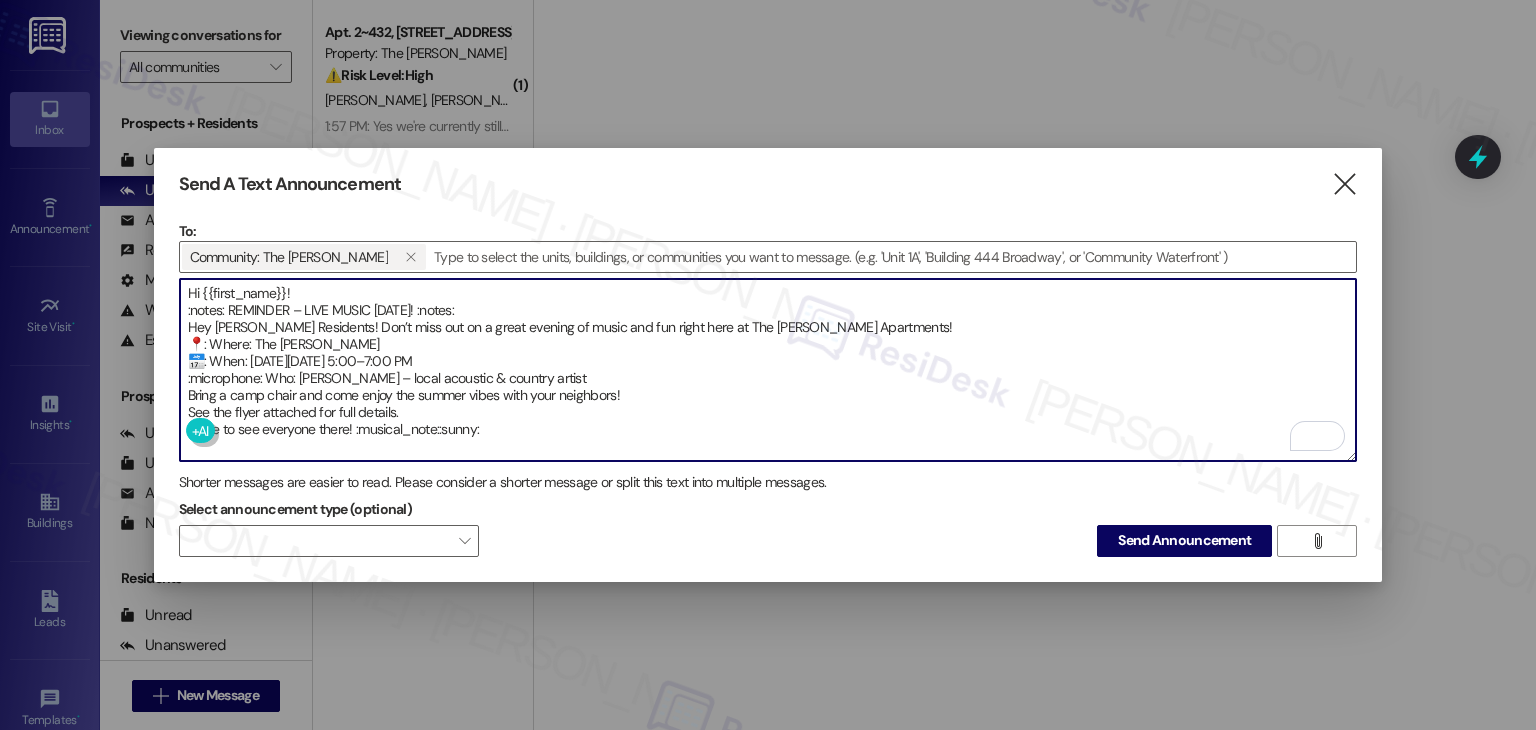 drag, startPoint x: 258, startPoint y: 371, endPoint x: 181, endPoint y: 362, distance: 77.52419 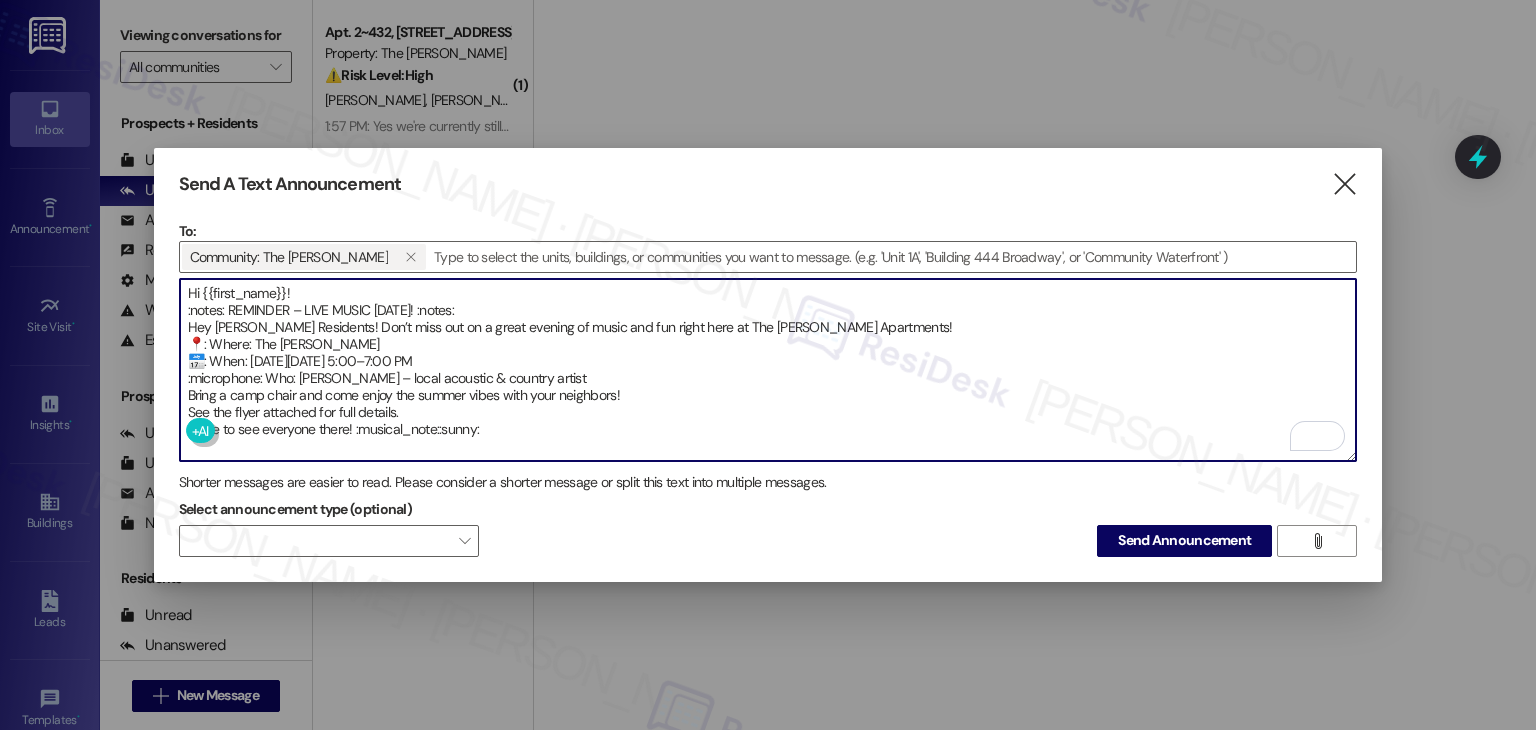 click on "Hi {{first_name}}!
:notes: REMINDER – LIVE MUSIC [DATE]! :notes:
Hey [PERSON_NAME] Residents! Don’t miss out on a great evening of music and fun right here at The [PERSON_NAME] Apartments!
📍: Where: The [PERSON_NAME]
📅: When: [DATE][DATE] 5:00–7:00 PM
:microphone: Who: [PERSON_NAME] – local acoustic & country artist
Bring a camp chair and come enjoy the summer vibes with your neighbors!
See the flyer attached for full details.
Hope to see everyone there! :musical_note::sunny:" at bounding box center (768, 370) 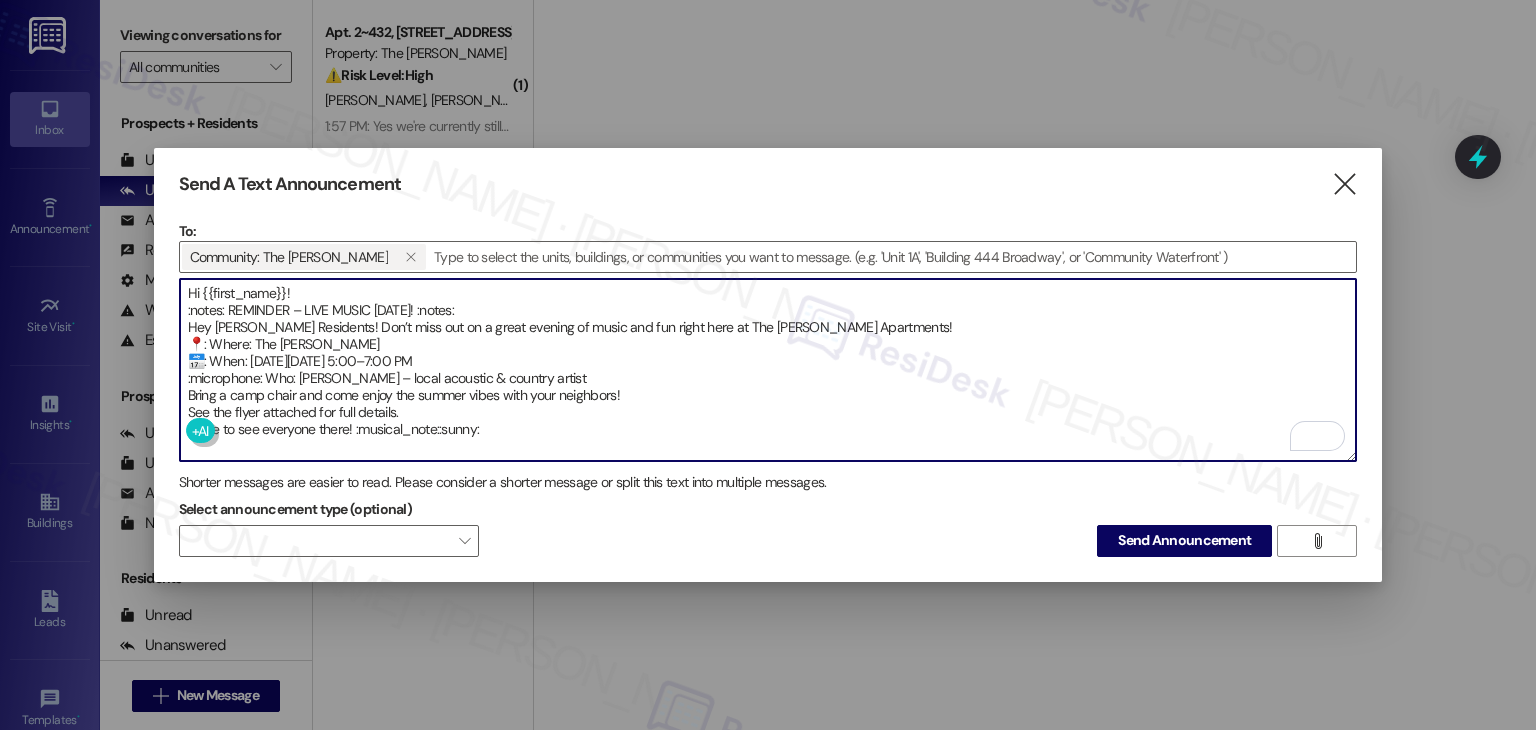 drag, startPoint x: 260, startPoint y: 373, endPoint x: 188, endPoint y: 371, distance: 72.02777 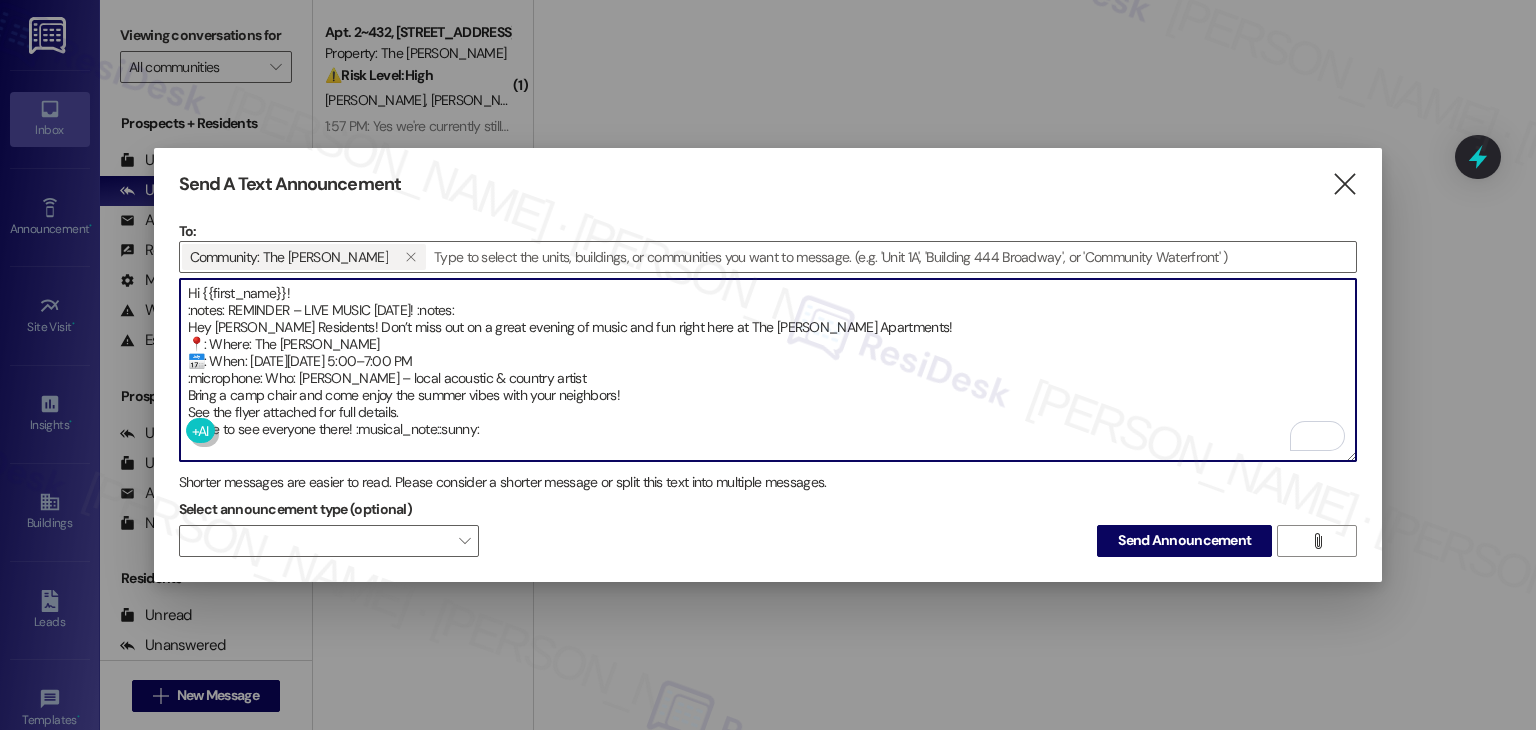 click on "Hi {{first_name}}!
:notes: REMINDER – LIVE MUSIC [DATE]! :notes:
Hey [PERSON_NAME] Residents! Don’t miss out on a great evening of music and fun right here at The [PERSON_NAME] Apartments!
📍: Where: The [PERSON_NAME]
📅: When: [DATE][DATE] 5:00–7:00 PM
:microphone: Who: [PERSON_NAME] – local acoustic & country artist
Bring a camp chair and come enjoy the summer vibes with your neighbors!
See the flyer attached for full details.
Hope to see everyone there! :musical_note::sunny:" at bounding box center (768, 370) 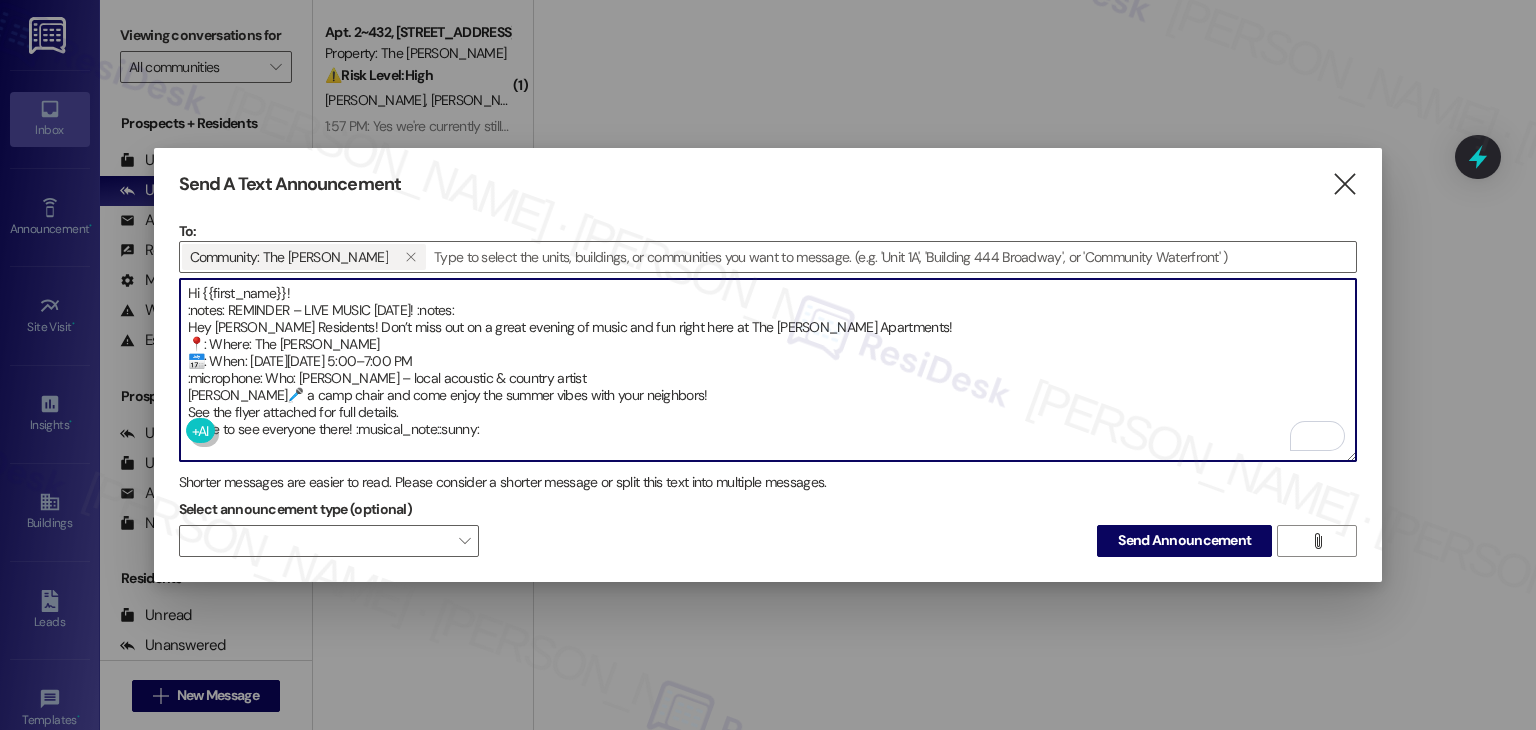 drag, startPoint x: 220, startPoint y: 391, endPoint x: 207, endPoint y: 390, distance: 13.038404 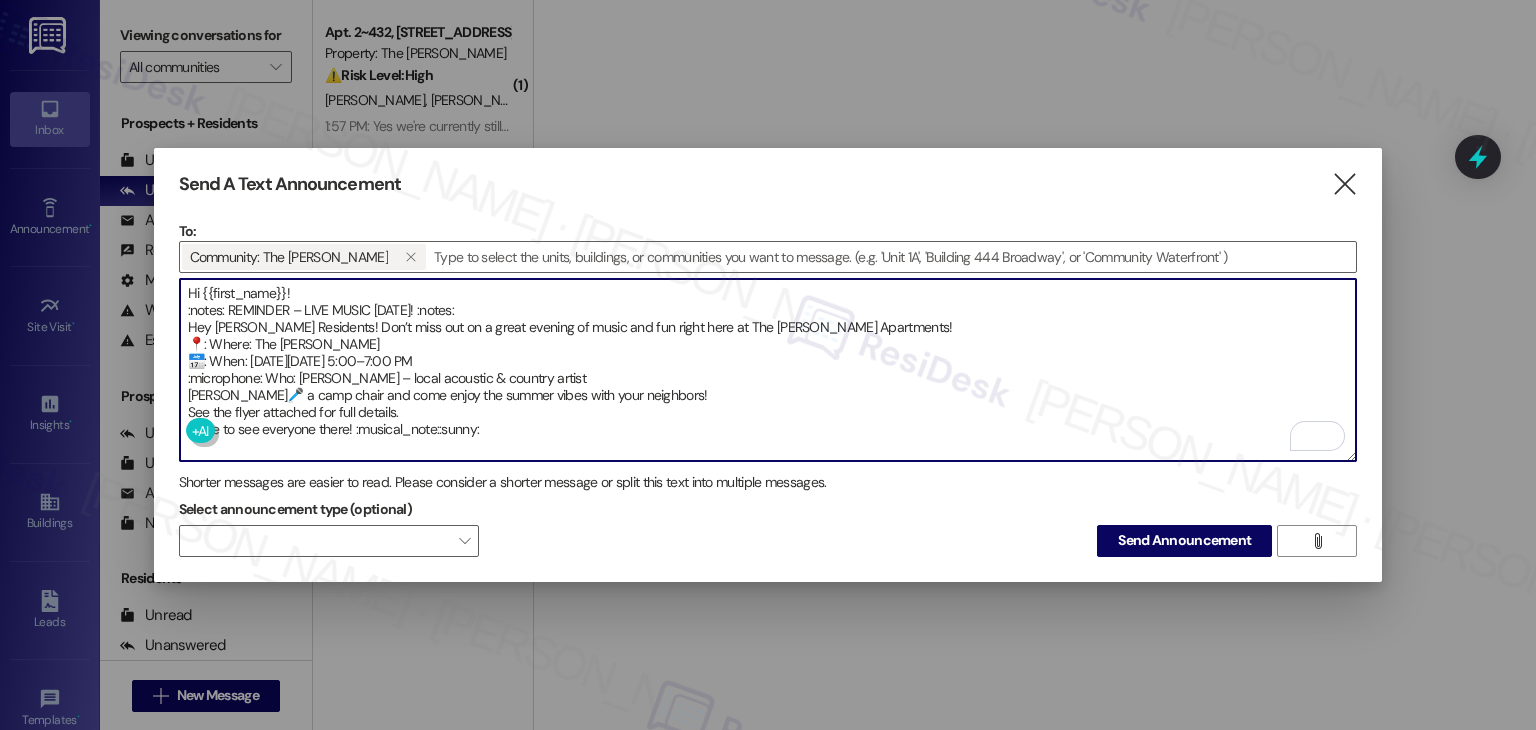 click on "Hi {{first_name}}!
:notes: REMINDER – LIVE MUSIC [DATE]! :notes:
Hey [PERSON_NAME] Residents! Don’t miss out on a great evening of music and fun right here at The [PERSON_NAME] Apartments!
📍: Where: The [PERSON_NAME]
📅: When: [DATE][DATE] 5:00–7:00 PM
:microphone: Who: [PERSON_NAME] – local acoustic & country artist
[PERSON_NAME]🎤 a camp chair and come enjoy the summer vibes with your neighbors!
See the flyer attached for full details.
Hope to see everyone there! :musical_note::sunny:" at bounding box center [768, 370] 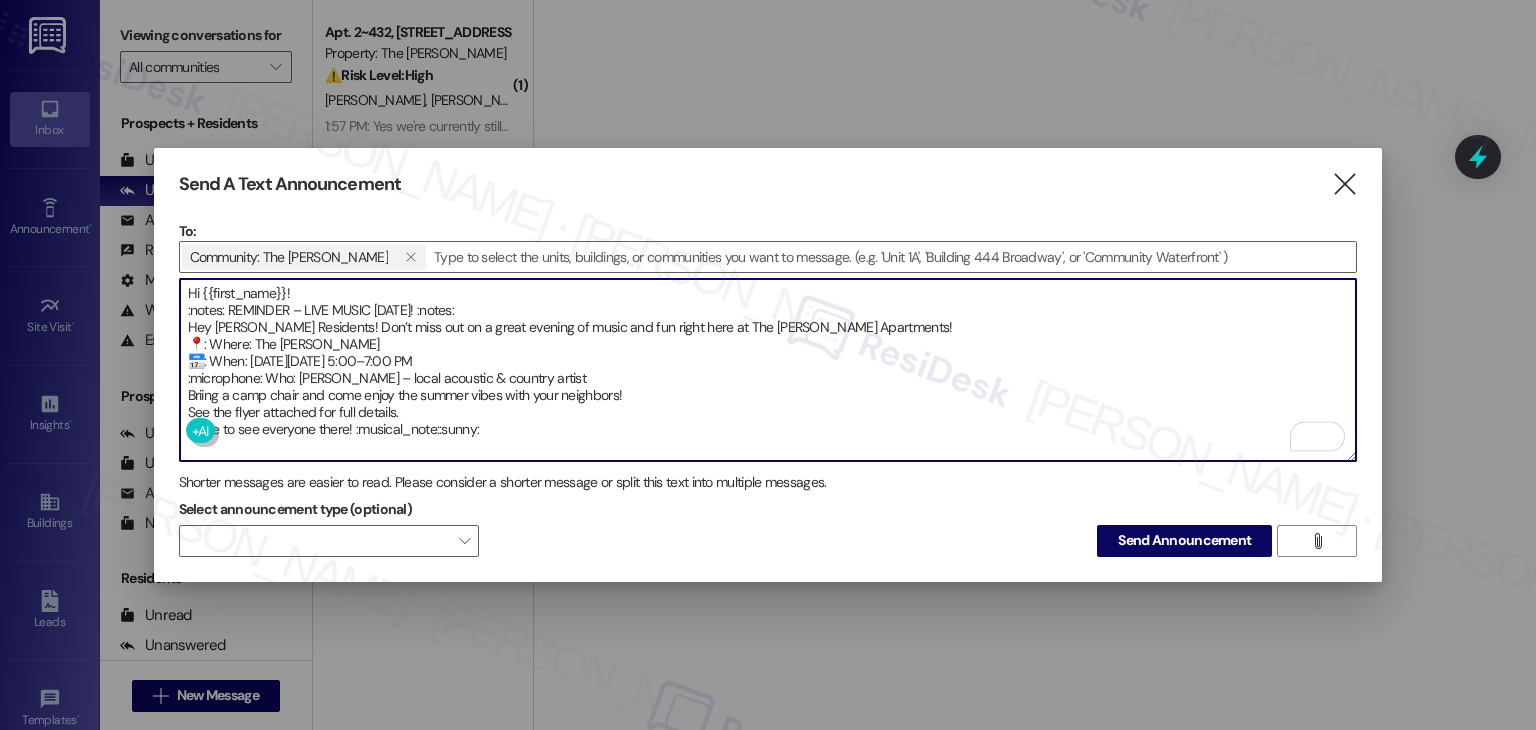 drag, startPoint x: 258, startPoint y: 369, endPoint x: 190, endPoint y: 369, distance: 68 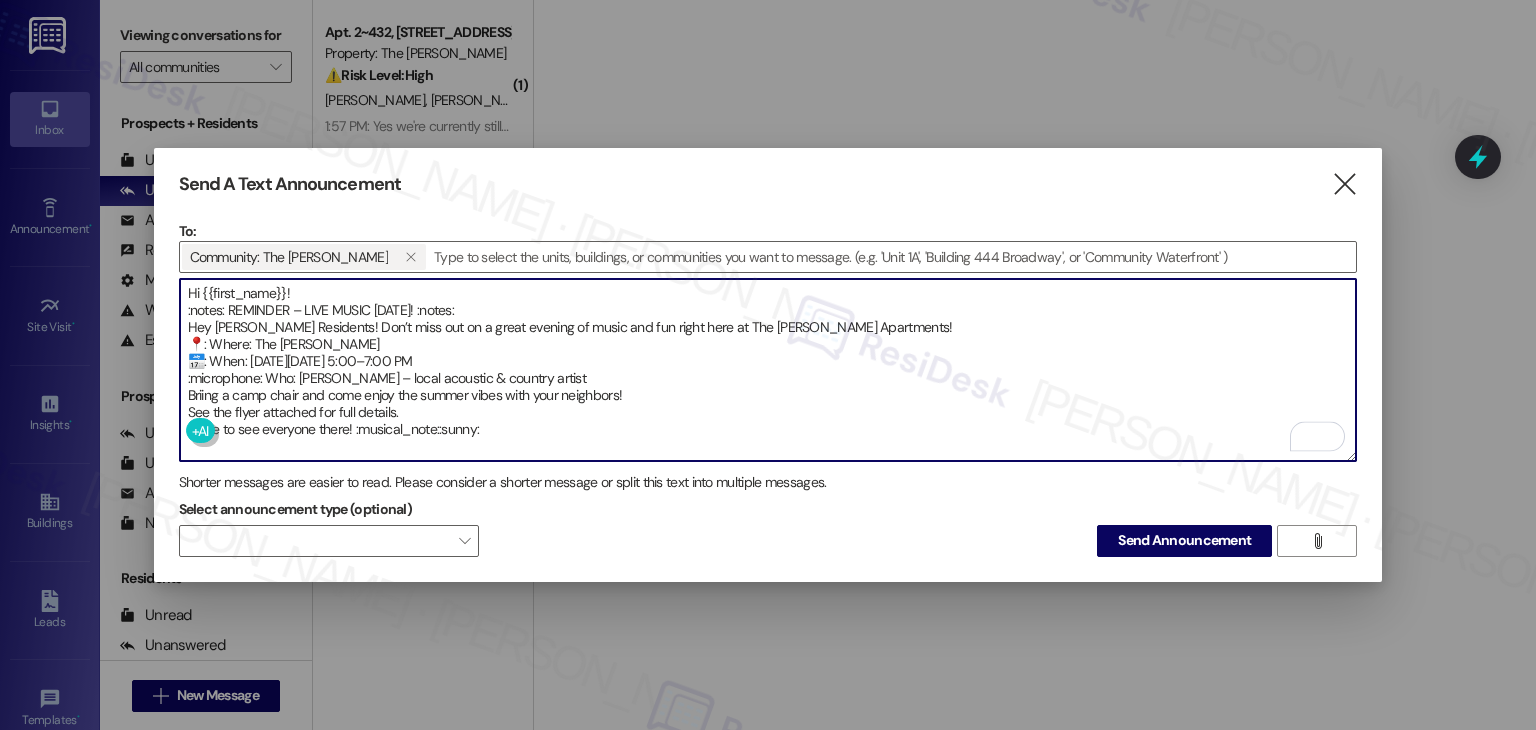 click on "Hi {{first_name}}!
:notes: REMINDER – LIVE MUSIC [DATE]! :notes:
Hey [PERSON_NAME] Residents! Don’t miss out on a great evening of music and fun right here at The [PERSON_NAME] Apartments!
📍: Where: The [PERSON_NAME]
📅: When: [DATE][DATE] 5:00–7:00 PM
:microphone: Who: [PERSON_NAME] – local acoustic & country artist
Briing a camp chair and come enjoy the summer vibes with your neighbors!
See the flyer attached for full details.
Hope to see everyone there! :musical_note::sunny:" at bounding box center (768, 370) 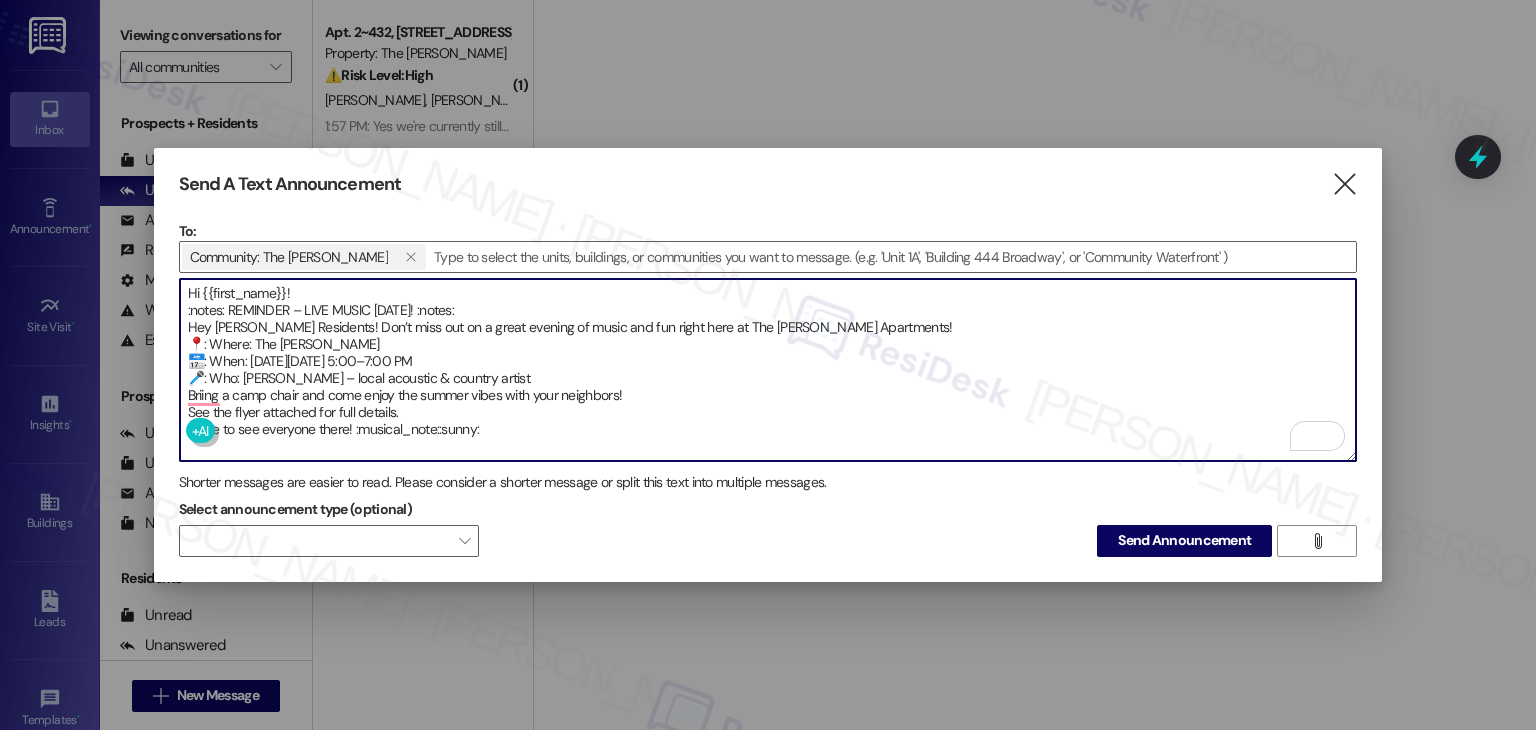 click on "Hi {{first_name}}!
:notes: REMINDER – LIVE MUSIC [DATE]! :notes:
Hey [PERSON_NAME] Residents! Don’t miss out on a great evening of music and fun right here at The [PERSON_NAME] Apartments!
📍: Where: The [PERSON_NAME]
📅: When: [DATE][DATE] 5:00–7:00 PM
🎤: Who: [PERSON_NAME] – local acoustic & country artist
Briing a camp chair and come enjoy the summer vibes with your neighbors!
See the flyer attached for full details.
Hope to see everyone there! :musical_note::sunny:" at bounding box center [768, 370] 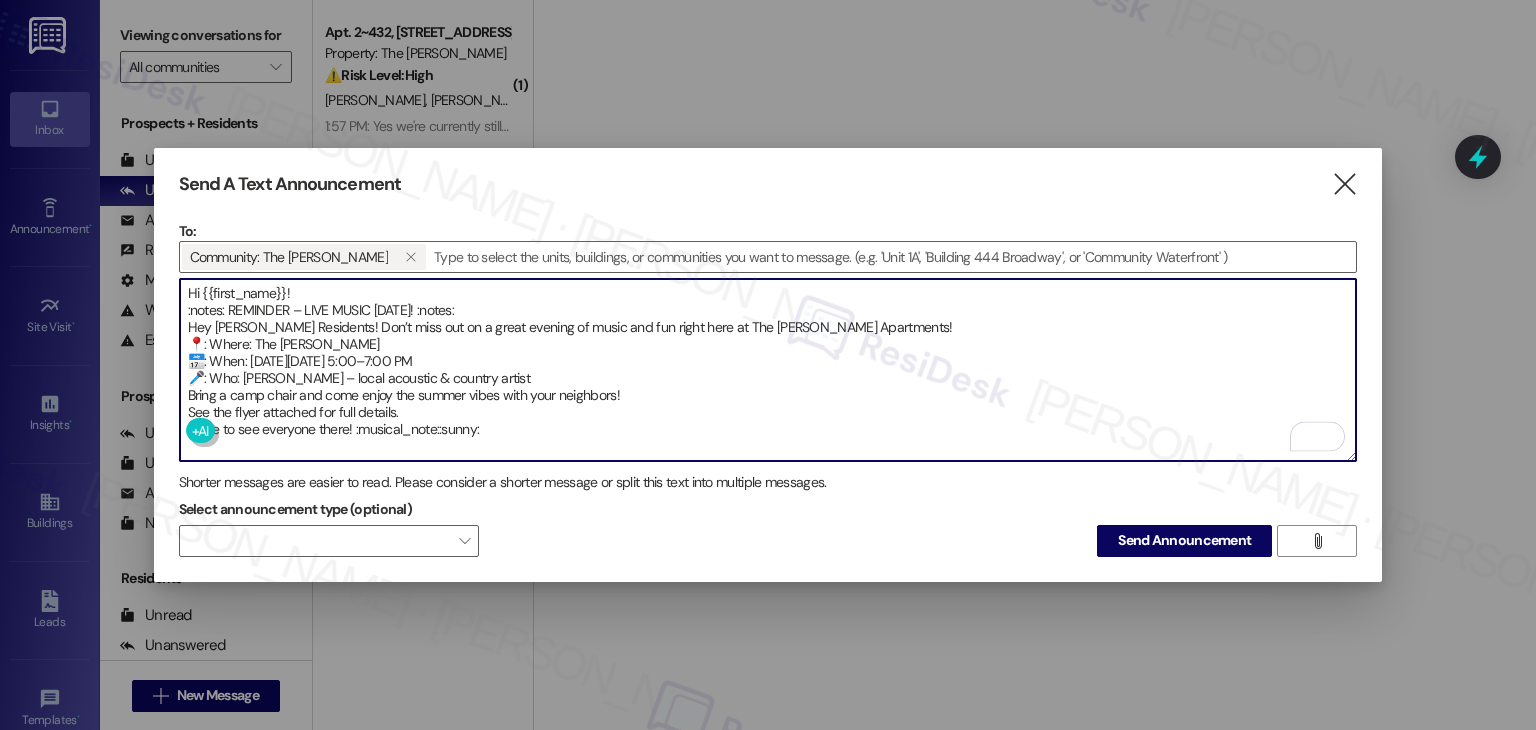 click on "Hi {{first_name}}!
:notes: REMINDER – LIVE MUSIC [DATE]! :notes:
Hey [PERSON_NAME] Residents! Don’t miss out on a great evening of music and fun right here at The [PERSON_NAME] Apartments!
📍: Where: The [PERSON_NAME]
📅: When: [DATE][DATE] 5:00–7:00 PM
🎤: Who: [PERSON_NAME] – local acoustic & country artist
Bring a camp chair and come enjoy the summer vibes with your neighbors!
See the flyer attached for full details.
Hope to see everyone there! :musical_note::sunny:" at bounding box center [768, 370] 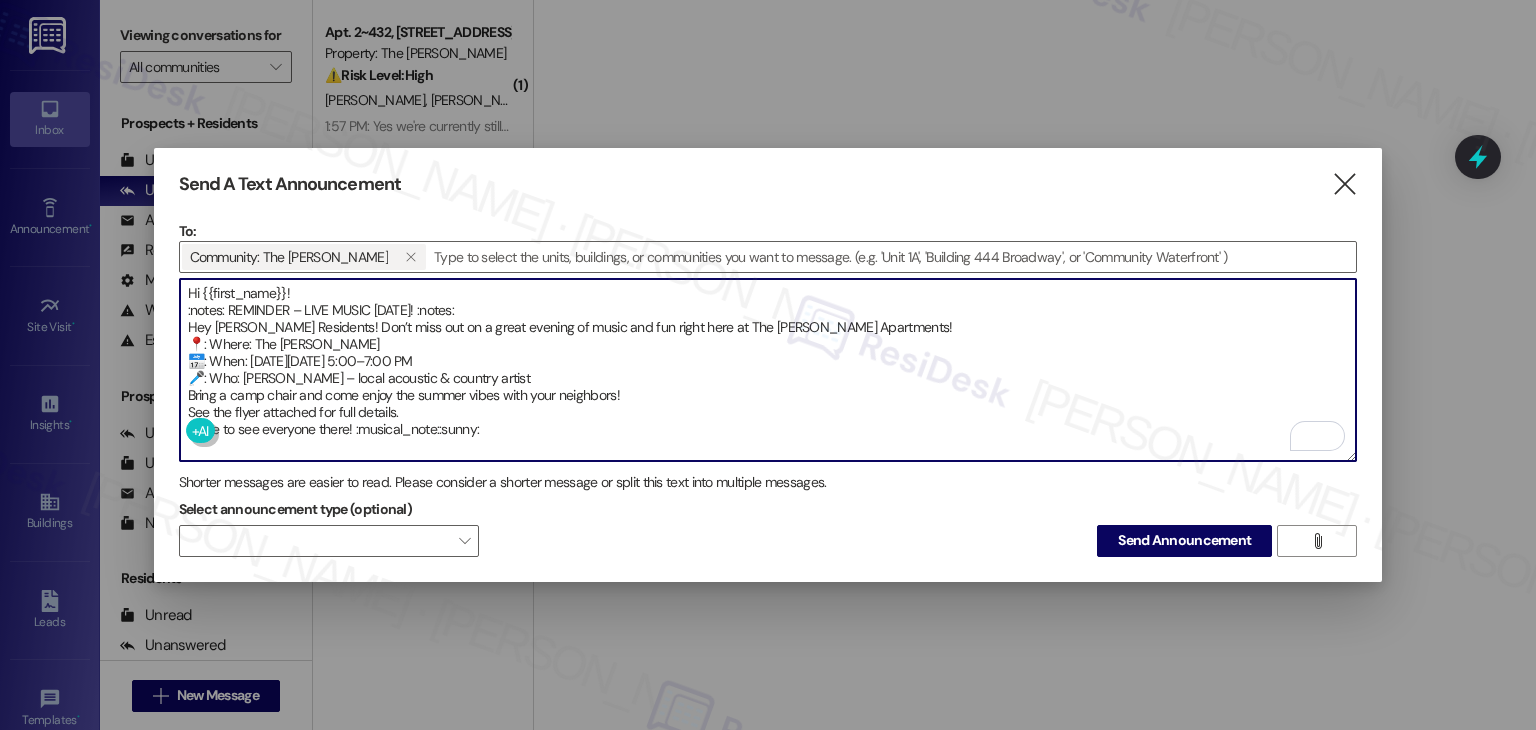 drag, startPoint x: 512, startPoint y: 302, endPoint x: 473, endPoint y: 302, distance: 39 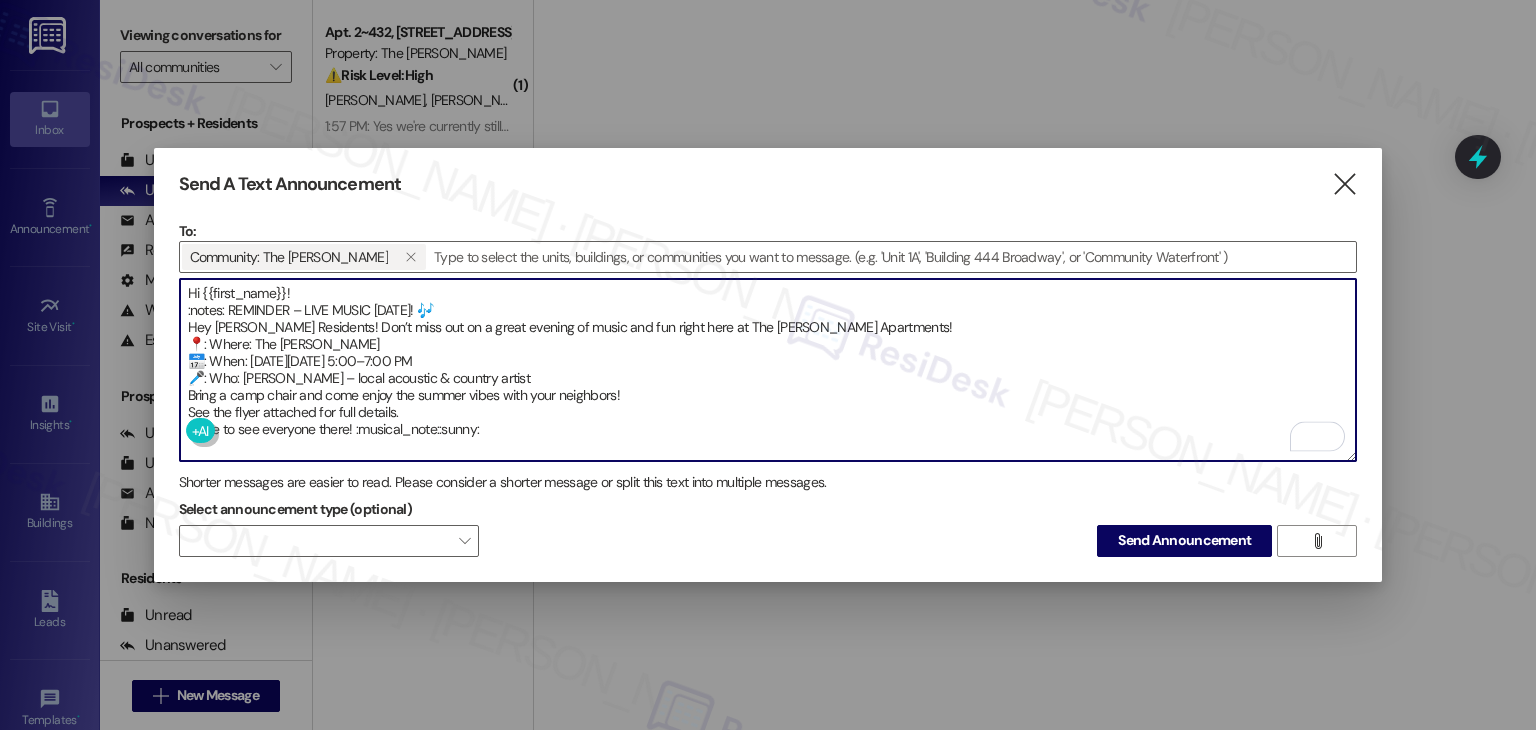 drag, startPoint x: 226, startPoint y: 309, endPoint x: 181, endPoint y: 309, distance: 45 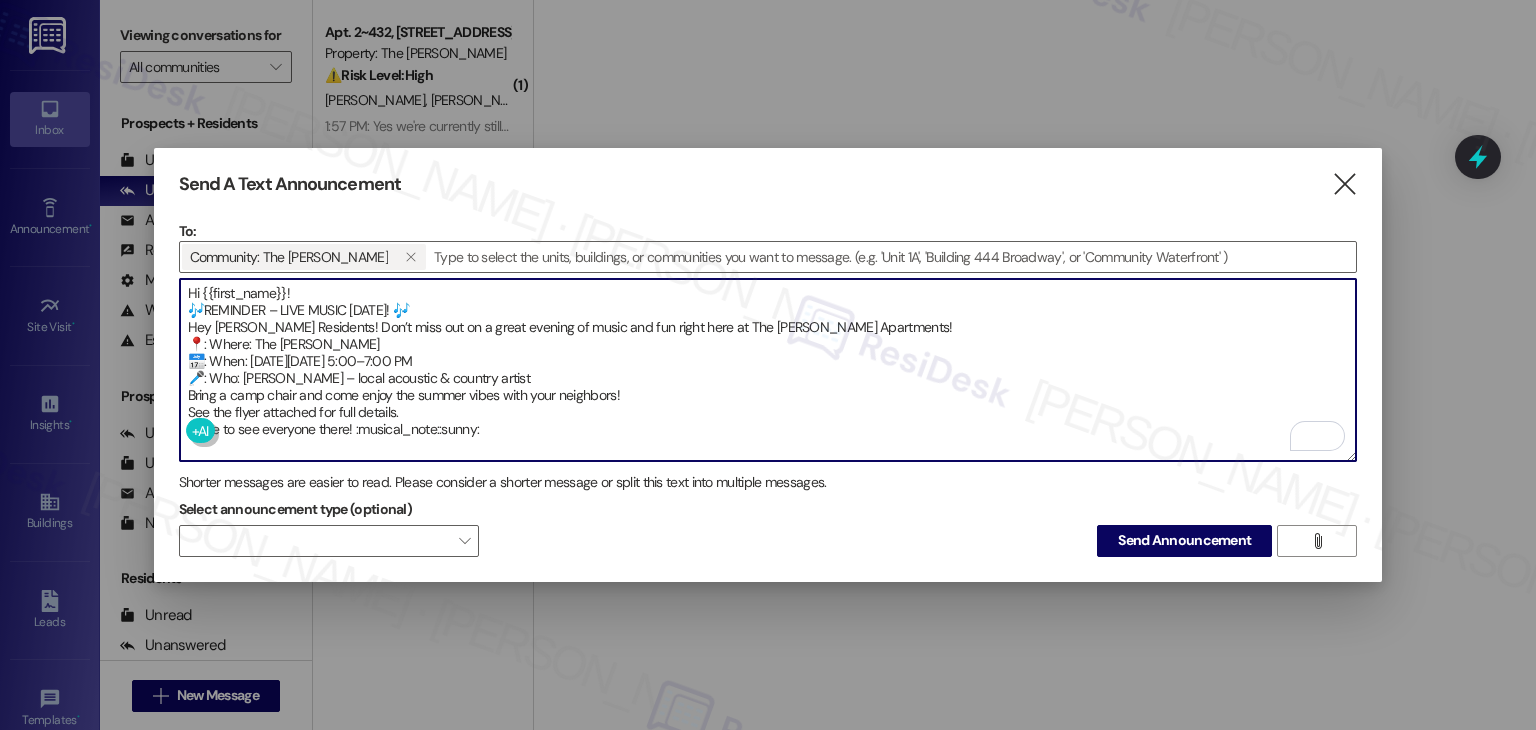 click on "Hi {{first_name}}!
🎶REMINDER – LIVE MUSIC [DATE]! 🎶
Hey [PERSON_NAME] Residents! Don’t miss out on a great evening of music and fun right here at The [PERSON_NAME] Apartments!
📍: Where: The [PERSON_NAME]
📅: When: [DATE][DATE] 5:00–7:00 PM
🎤: Who: [PERSON_NAME] – local acoustic & country artist
Bring a camp chair and come enjoy the summer vibes with your neighbors!
See the flyer attached for full details.
Hope to see everyone there! :musical_note::sunny:" at bounding box center (768, 370) 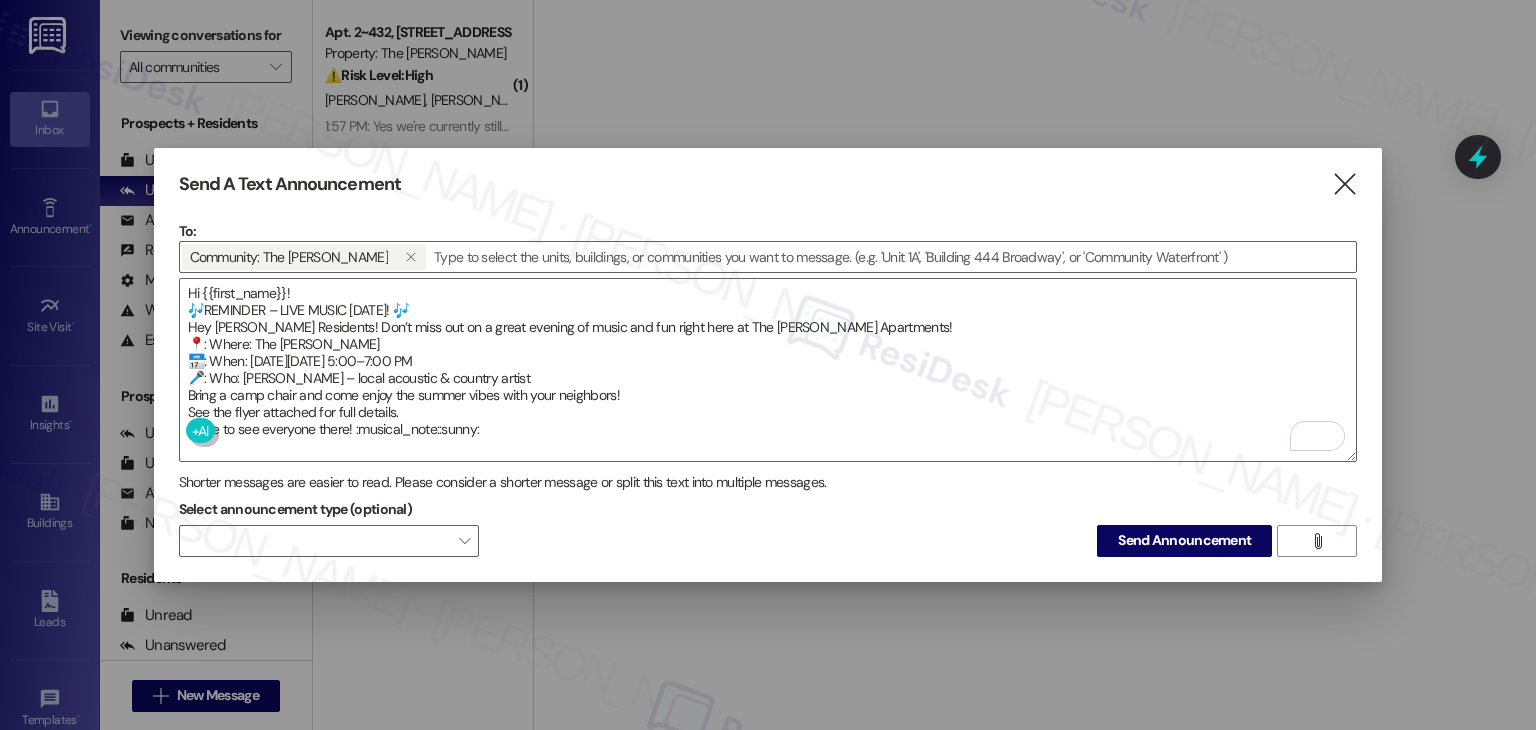 click on "Select announcement type (optional)    Send Announcement " at bounding box center (768, 525) 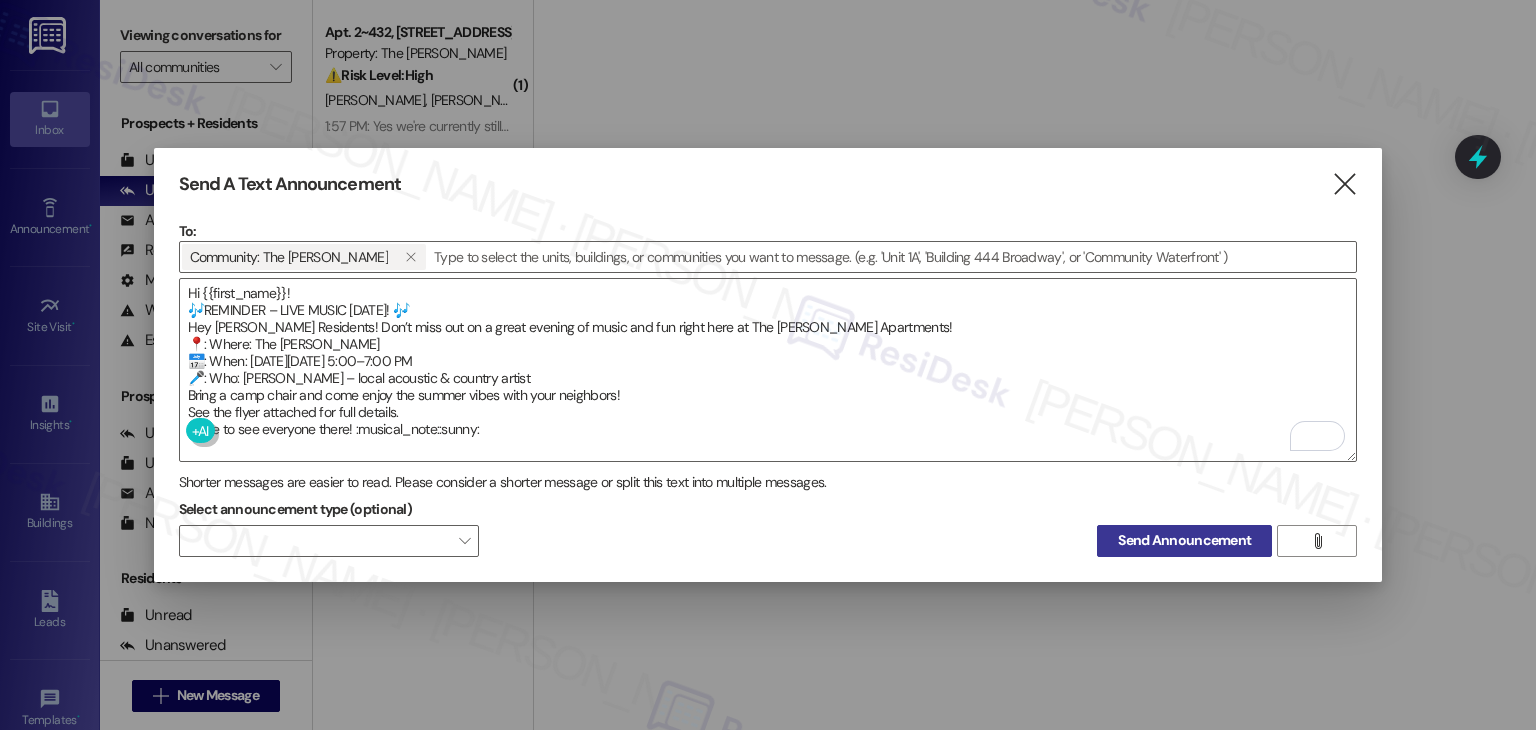 click on "Send Announcement" at bounding box center (1184, 540) 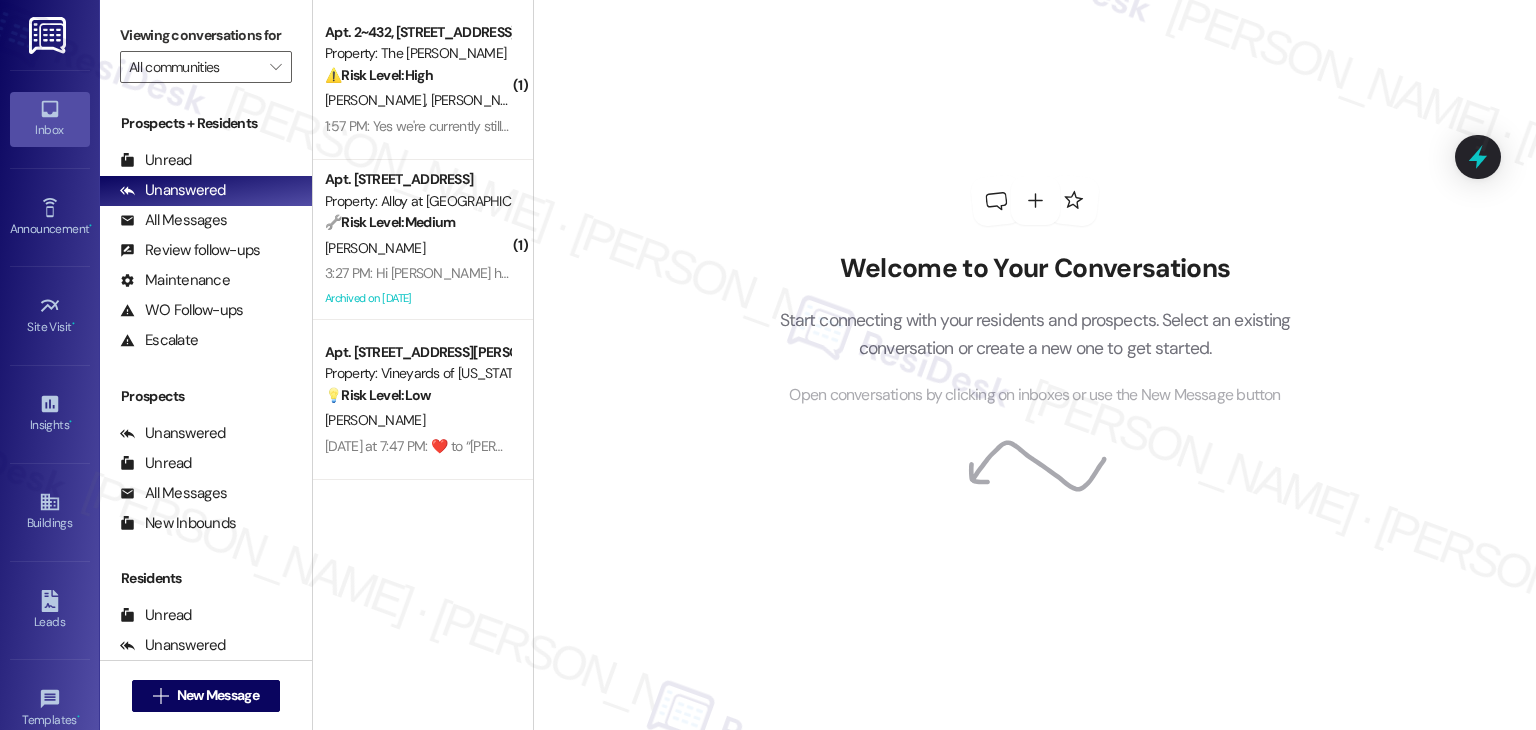 click on "Welcome to Your Conversations Start connecting with your residents and prospects. Select an existing conversation or create a new one to get started. Open conversations by clicking on inboxes or use the New Message button" at bounding box center (1034, 365) 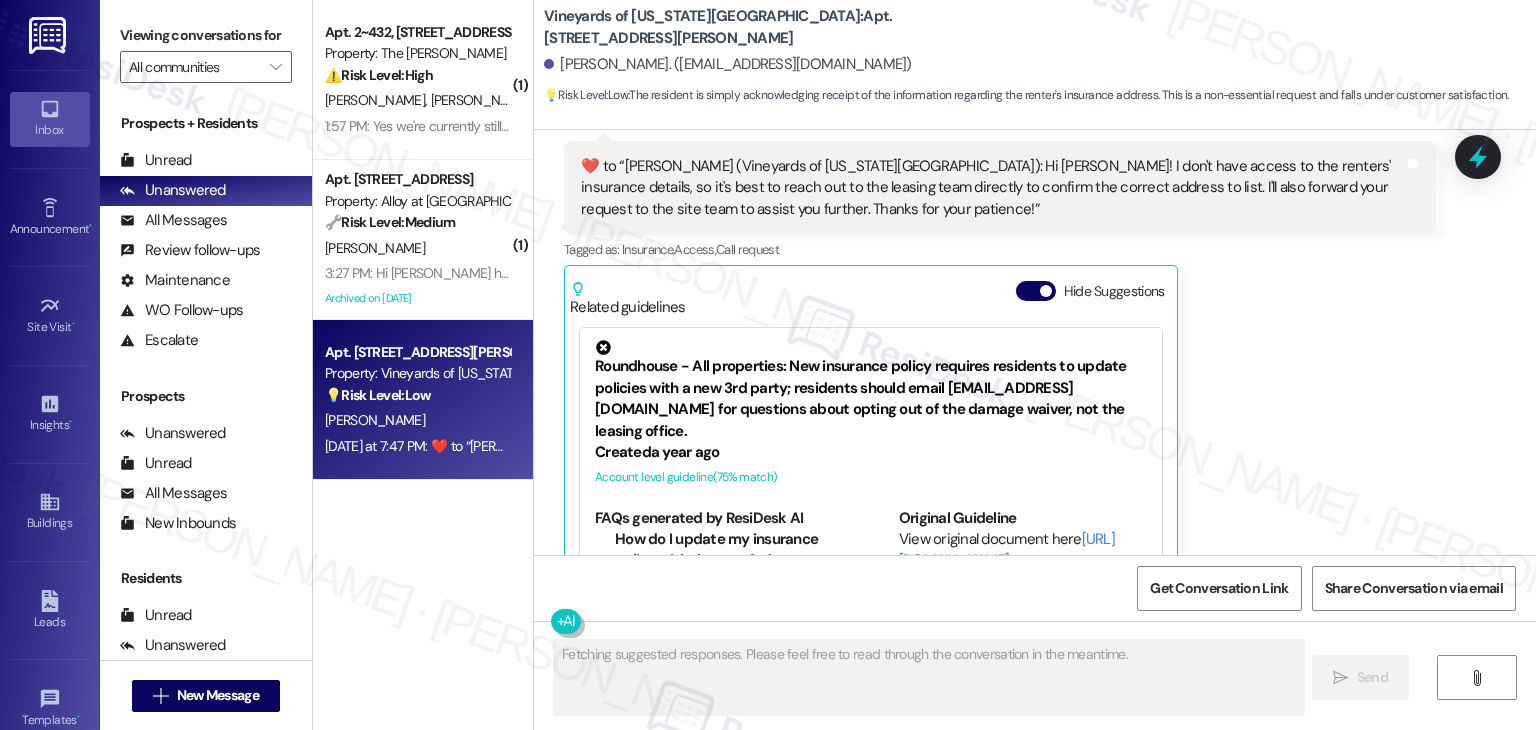 scroll, scrollTop: 3452, scrollLeft: 0, axis: vertical 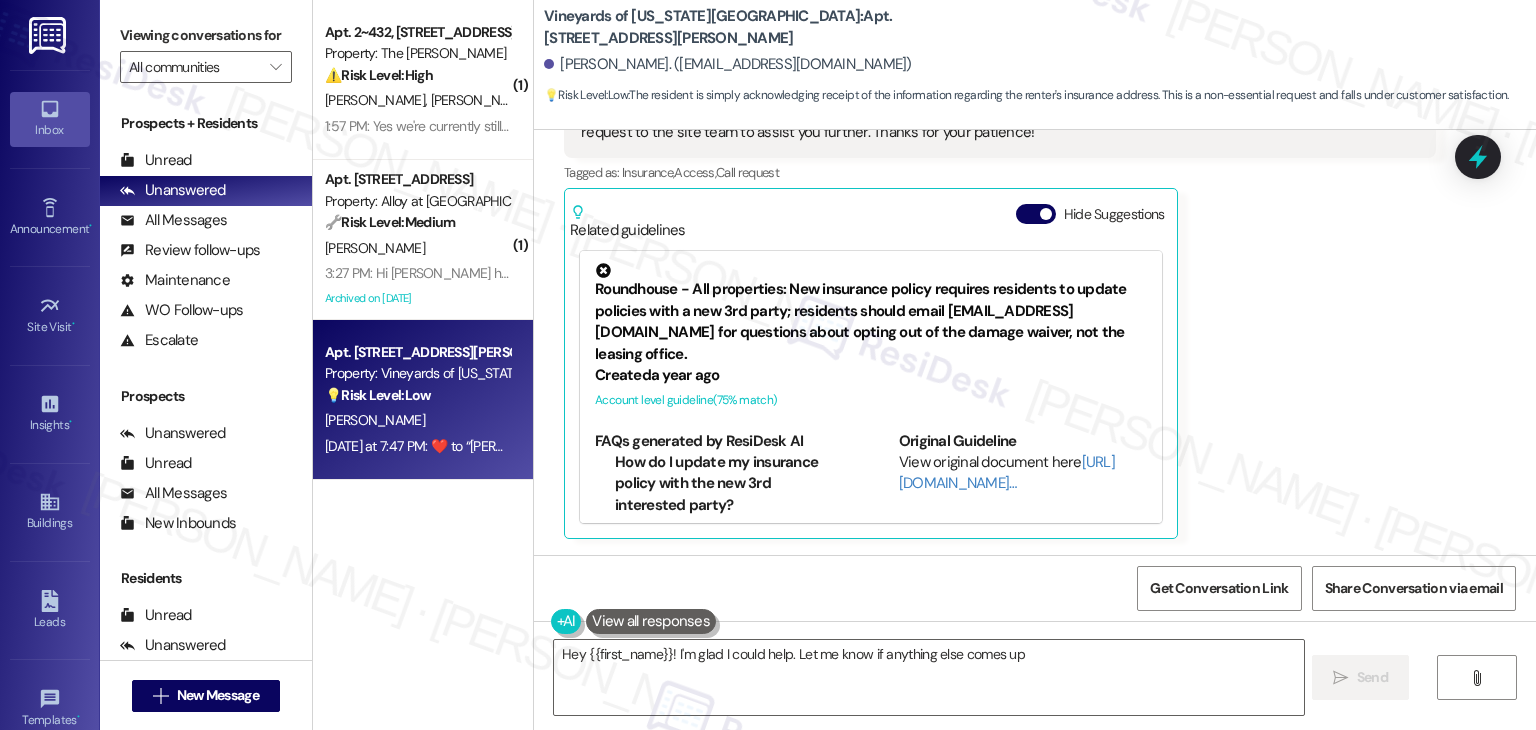 type on "Hey {{first_name}}! I'm glad I could help. Let me know if anything else comes up!" 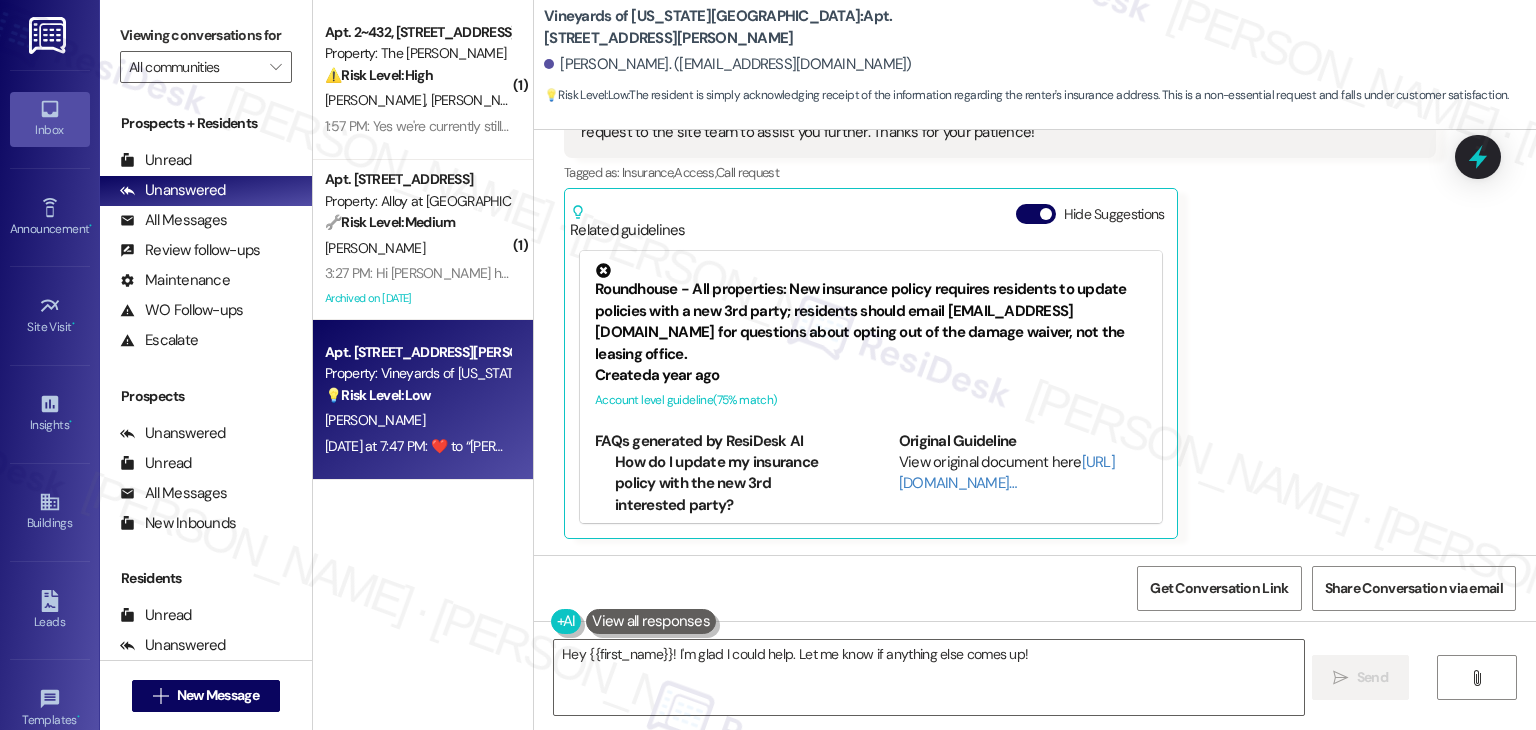click on "[PERSON_NAME]   Neutral [DATE] at 7:47 PM  ​❤️​ to “ [PERSON_NAME] (Vineyards of [US_STATE][GEOGRAPHIC_DATA]): Hi [PERSON_NAME]! I don't have access to the renters' insurance details, so it's best to reach out to the leasing team directly to confirm the correct address to list. I'll also forward your request to the site team to assist you further. Thanks for your patience! ”  Tags and notes Tagged as:   Insurance ,  Click to highlight conversations about Insurance Access ,  Click to highlight conversations about Access Call request Click to highlight conversations about Call request  Related guidelines Hide Suggestions Roundhouse - All properties: New insurance policy requires residents to update policies with a new 3rd party; residents should email [EMAIL_ADDRESS][DOMAIN_NAME] for questions about opting out of the damage waiver, not the leasing office. Created  a year ago Account level guideline  ( 75 % match) FAQs generated by ResiDesk AI Can I opt out of the new damage waiver policy? Original Guideline  (" at bounding box center [1000, 277] 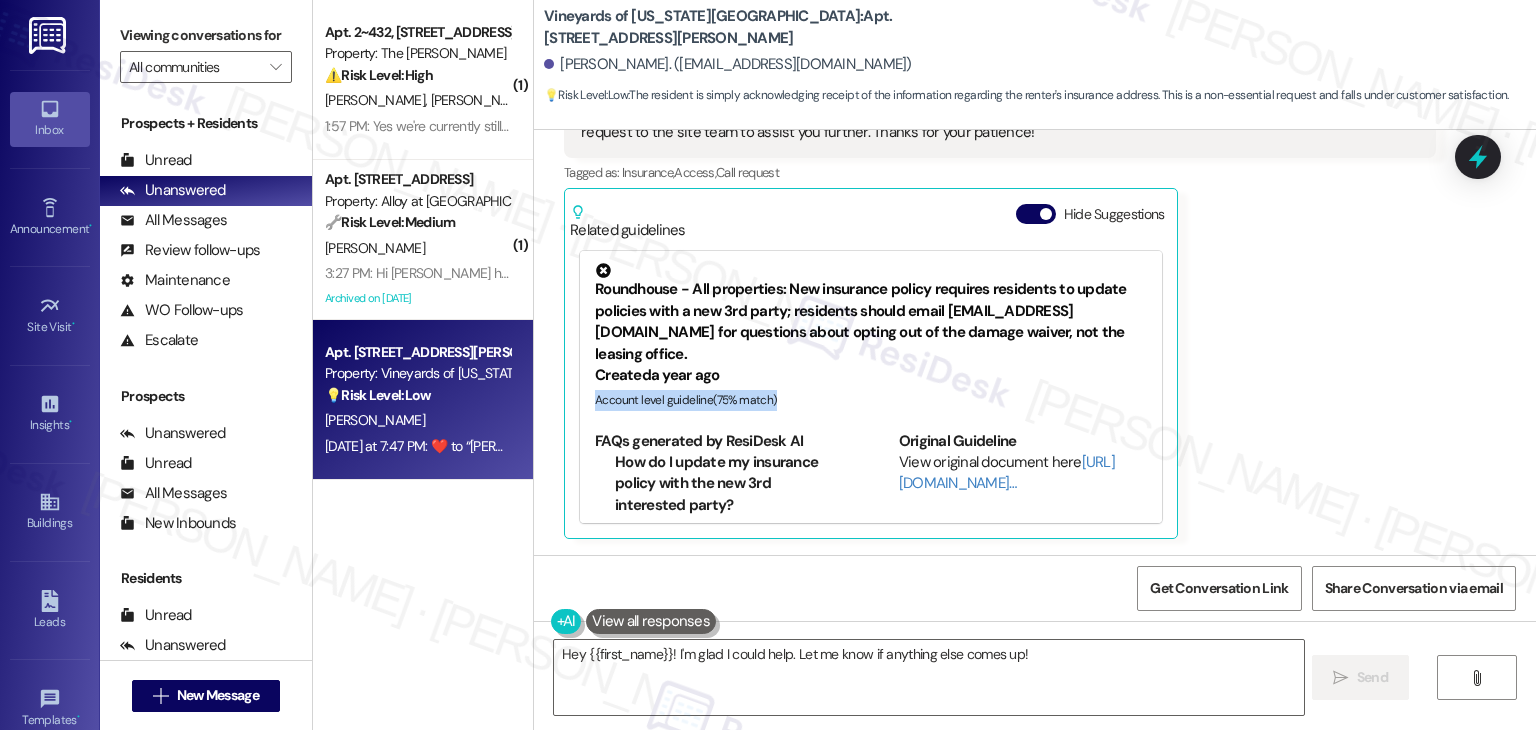 click on "[PERSON_NAME]   Neutral [DATE] at 7:47 PM  ​❤️​ to “ [PERSON_NAME] (Vineyards of [US_STATE][GEOGRAPHIC_DATA]): Hi [PERSON_NAME]! I don't have access to the renters' insurance details, so it's best to reach out to the leasing team directly to confirm the correct address to list. I'll also forward your request to the site team to assist you further. Thanks for your patience! ”  Tags and notes Tagged as:   Insurance ,  Click to highlight conversations about Insurance Access ,  Click to highlight conversations about Access Call request Click to highlight conversations about Call request  Related guidelines Hide Suggestions Roundhouse - All properties: New insurance policy requires residents to update policies with a new 3rd party; residents should email [EMAIL_ADDRESS][DOMAIN_NAME] for questions about opting out of the damage waiver, not the leasing office. Created  a year ago Account level guideline  ( 75 % match) FAQs generated by ResiDesk AI Can I opt out of the new damage waiver policy? Original Guideline  (" at bounding box center [1000, 277] 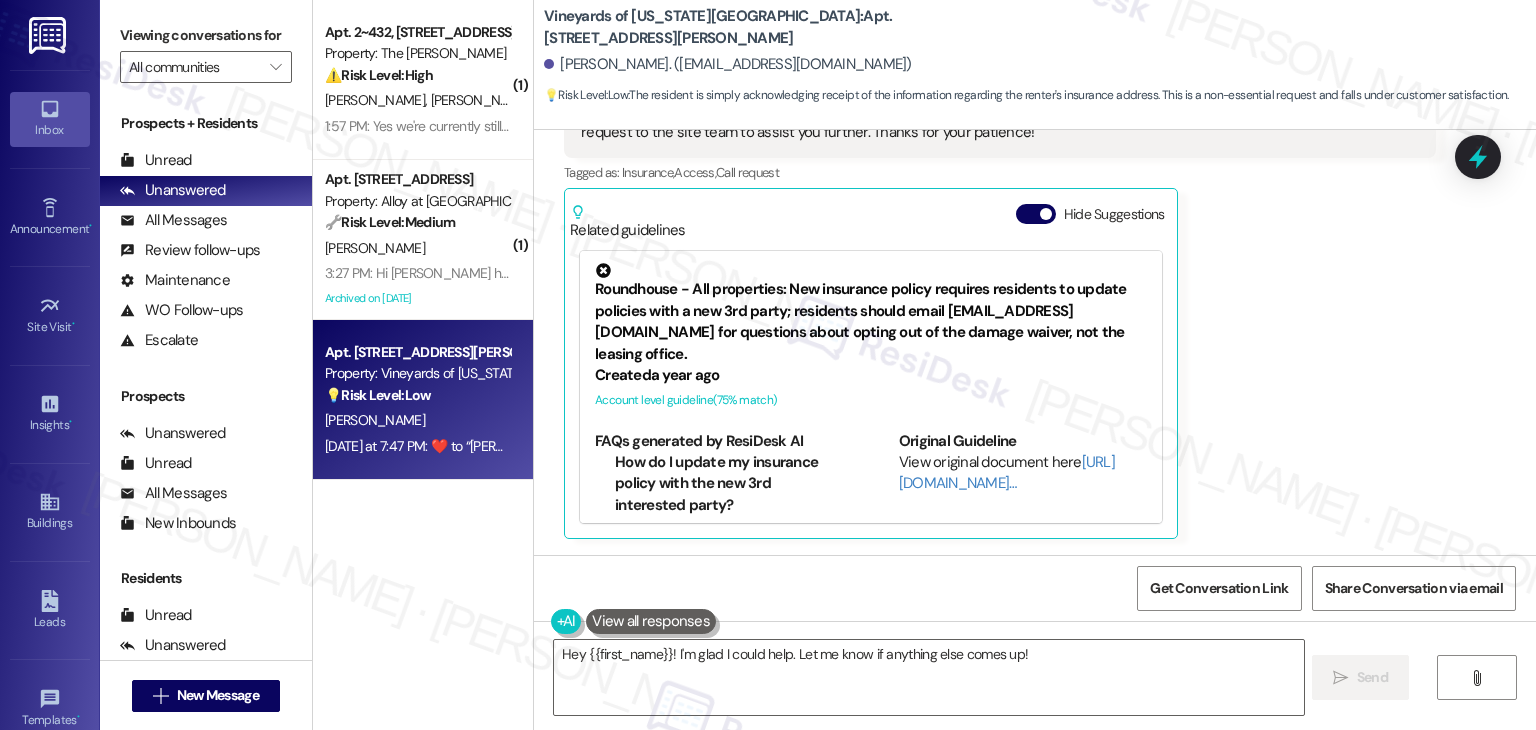 click on "[PERSON_NAME]   Neutral [DATE] at 7:47 PM  ​❤️​ to “ [PERSON_NAME] (Vineyards of [US_STATE][GEOGRAPHIC_DATA]): Hi [PERSON_NAME]! I don't have access to the renters' insurance details, so it's best to reach out to the leasing team directly to confirm the correct address to list. I'll also forward your request to the site team to assist you further. Thanks for your patience! ”  Tags and notes Tagged as:   Insurance ,  Click to highlight conversations about Insurance Access ,  Click to highlight conversations about Access Call request Click to highlight conversations about Call request  Related guidelines Hide Suggestions Roundhouse - All properties: New insurance policy requires residents to update policies with a new 3rd party; residents should email [EMAIL_ADDRESS][DOMAIN_NAME] for questions about opting out of the damage waiver, not the leasing office. Created  a year ago Account level guideline  ( 75 % match) FAQs generated by ResiDesk AI Can I opt out of the new damage waiver policy? Original Guideline  (" at bounding box center (1000, 277) 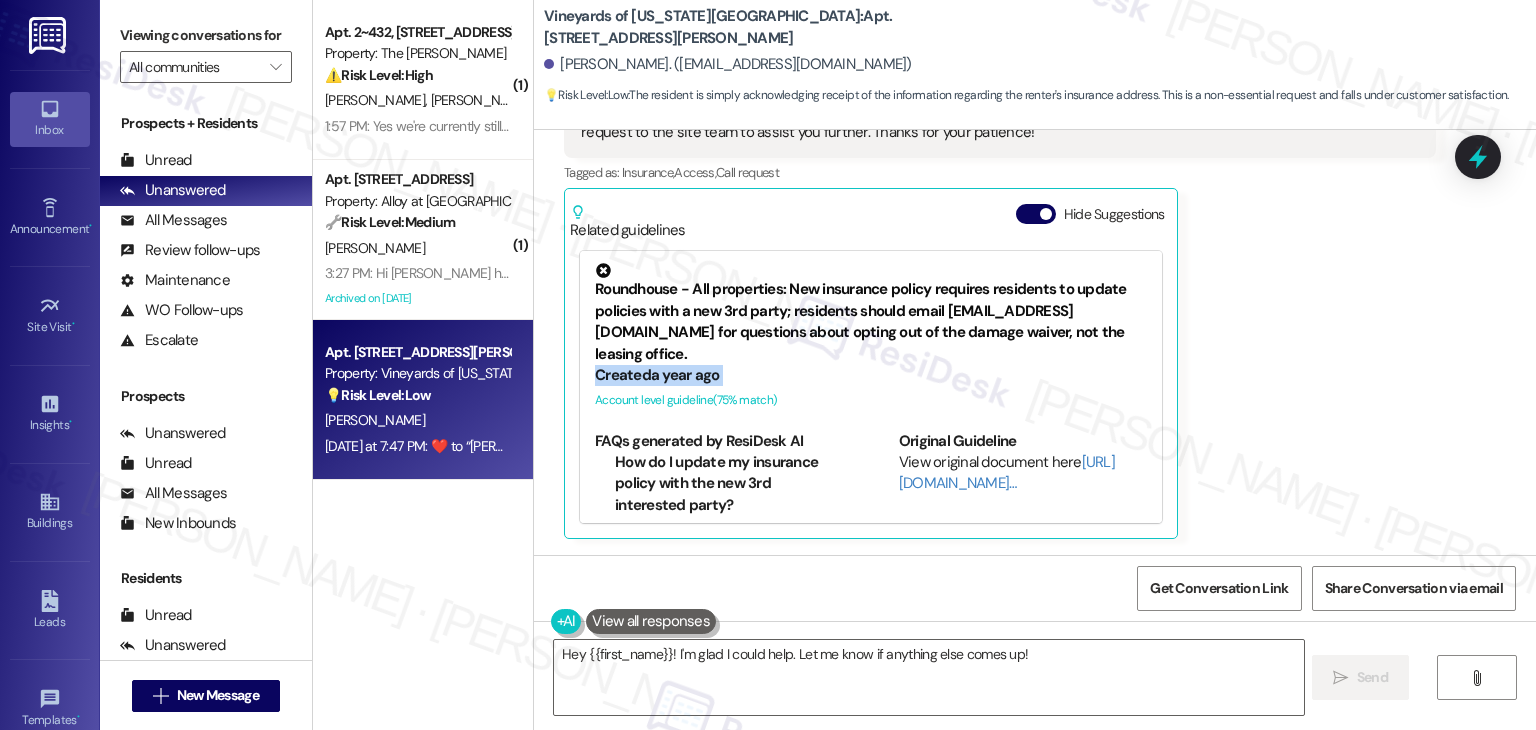 click on "[PERSON_NAME]   Neutral [DATE] at 7:47 PM  ​❤️​ to “ [PERSON_NAME] (Vineyards of [US_STATE][GEOGRAPHIC_DATA]): Hi [PERSON_NAME]! I don't have access to the renters' insurance details, so it's best to reach out to the leasing team directly to confirm the correct address to list. I'll also forward your request to the site team to assist you further. Thanks for your patience! ”  Tags and notes Tagged as:   Insurance ,  Click to highlight conversations about Insurance Access ,  Click to highlight conversations about Access Call request Click to highlight conversations about Call request  Related guidelines Hide Suggestions Roundhouse - All properties: New insurance policy requires residents to update policies with a new 3rd party; residents should email [EMAIL_ADDRESS][DOMAIN_NAME] for questions about opting out of the damage waiver, not the leasing office. Created  a year ago Account level guideline  ( 75 % match) FAQs generated by ResiDesk AI Can I opt out of the new damage waiver policy? Original Guideline  (" at bounding box center (1000, 277) 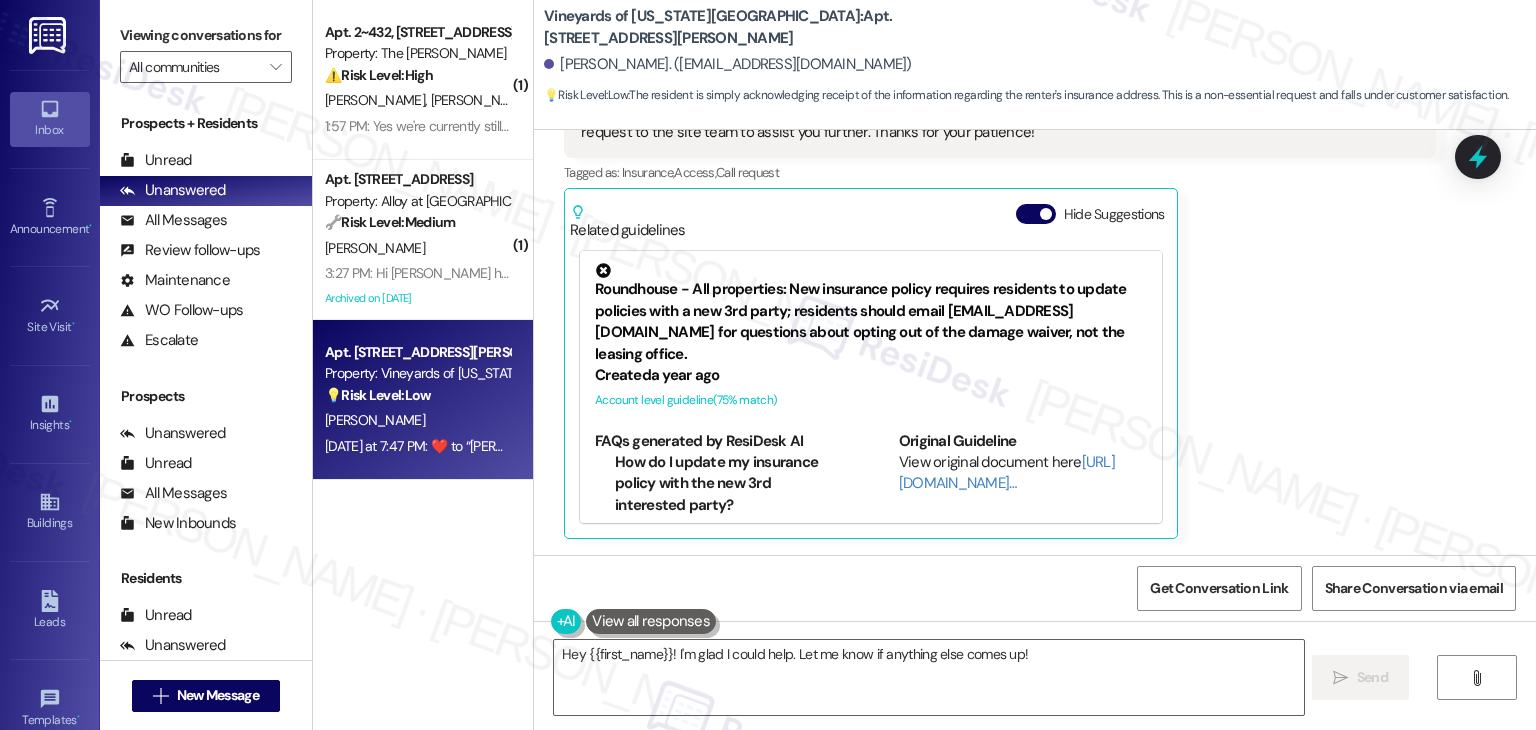 click on "[PERSON_NAME]   Neutral [DATE] at 7:47 PM  ​❤️​ to “ [PERSON_NAME] (Vineyards of [US_STATE][GEOGRAPHIC_DATA]): Hi [PERSON_NAME]! I don't have access to the renters' insurance details, so it's best to reach out to the leasing team directly to confirm the correct address to list. I'll also forward your request to the site team to assist you further. Thanks for your patience! ”  Tags and notes Tagged as:   Insurance ,  Click to highlight conversations about Insurance Access ,  Click to highlight conversations about Access Call request Click to highlight conversations about Call request  Related guidelines Hide Suggestions Roundhouse - All properties: New insurance policy requires residents to update policies with a new 3rd party; residents should email [EMAIL_ADDRESS][DOMAIN_NAME] for questions about opting out of the damage waiver, not the leasing office. Created  a year ago Account level guideline  ( 75 % match) FAQs generated by ResiDesk AI Can I opt out of the new damage waiver policy? Original Guideline  (" at bounding box center (1000, 277) 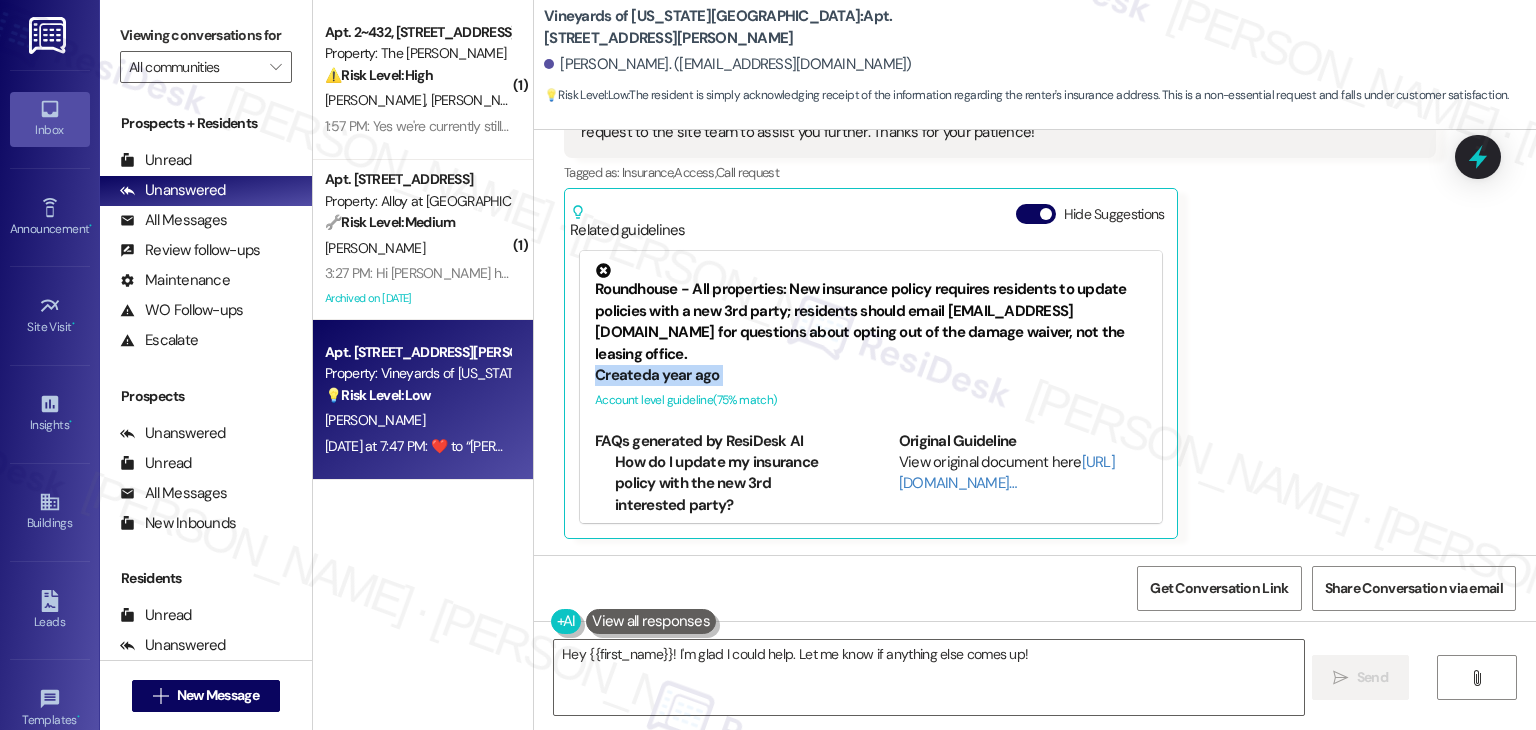 click on "[PERSON_NAME]   Neutral [DATE] at 7:47 PM  ​❤️​ to “ [PERSON_NAME] (Vineyards of [US_STATE][GEOGRAPHIC_DATA]): Hi [PERSON_NAME]! I don't have access to the renters' insurance details, so it's best to reach out to the leasing team directly to confirm the correct address to list. I'll also forward your request to the site team to assist you further. Thanks for your patience! ”  Tags and notes Tagged as:   Insurance ,  Click to highlight conversations about Insurance Access ,  Click to highlight conversations about Access Call request Click to highlight conversations about Call request  Related guidelines Hide Suggestions Roundhouse - All properties: New insurance policy requires residents to update policies with a new 3rd party; residents should email [EMAIL_ADDRESS][DOMAIN_NAME] for questions about opting out of the damage waiver, not the leasing office. Created  a year ago Account level guideline  ( 75 % match) FAQs generated by ResiDesk AI Can I opt out of the new damage waiver policy? Original Guideline  (" at bounding box center (1000, 277) 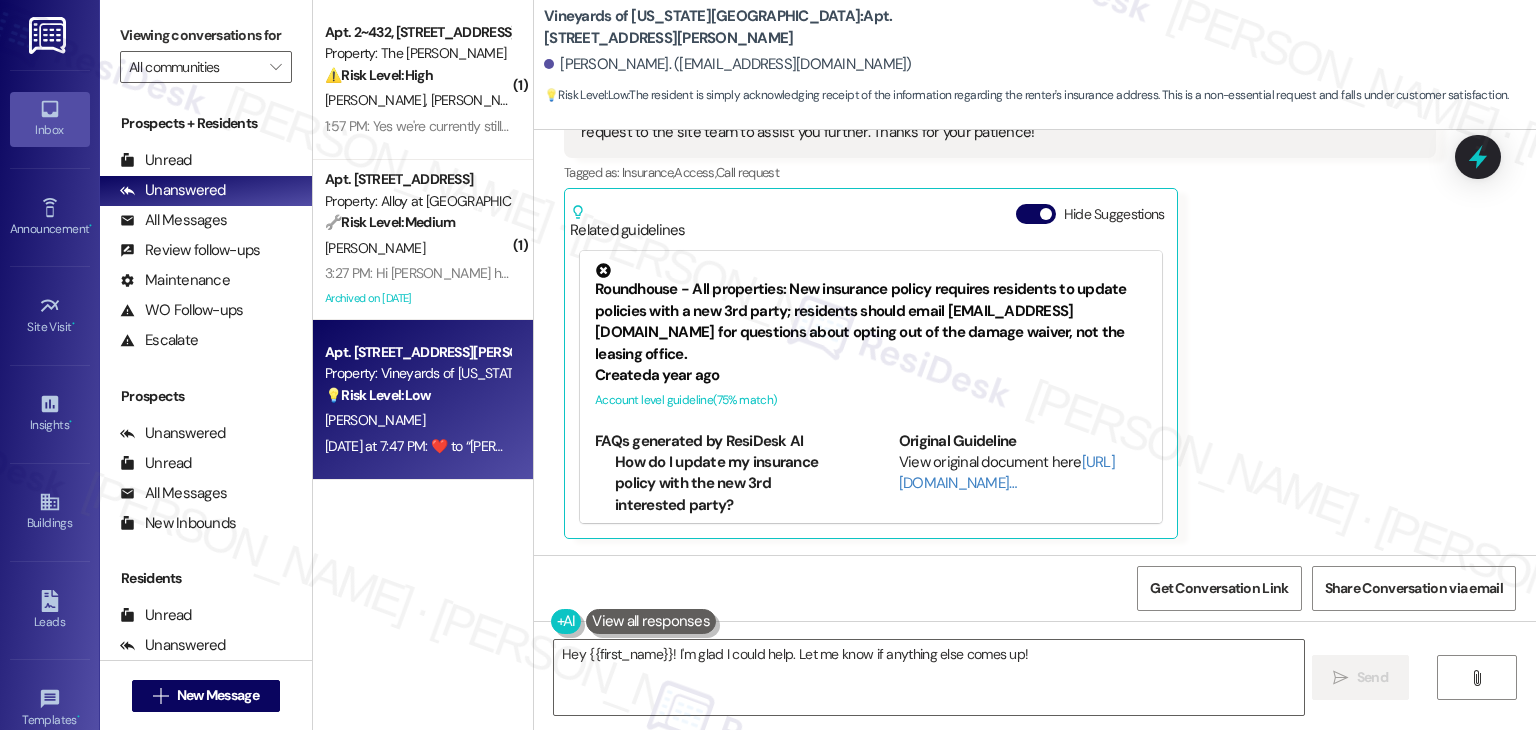 click on "[PERSON_NAME]   Neutral [DATE] at 7:47 PM  ​❤️​ to “ [PERSON_NAME] (Vineyards of [US_STATE][GEOGRAPHIC_DATA]): Hi [PERSON_NAME]! I don't have access to the renters' insurance details, so it's best to reach out to the leasing team directly to confirm the correct address to list. I'll also forward your request to the site team to assist you further. Thanks for your patience! ”  Tags and notes Tagged as:   Insurance ,  Click to highlight conversations about Insurance Access ,  Click to highlight conversations about Access Call request Click to highlight conversations about Call request  Related guidelines Hide Suggestions Roundhouse - All properties: New insurance policy requires residents to update policies with a new 3rd party; residents should email [EMAIL_ADDRESS][DOMAIN_NAME] for questions about opting out of the damage waiver, not the leasing office. Created  a year ago Account level guideline  ( 75 % match) FAQs generated by ResiDesk AI Can I opt out of the new damage waiver policy? Original Guideline  (" at bounding box center (1000, 277) 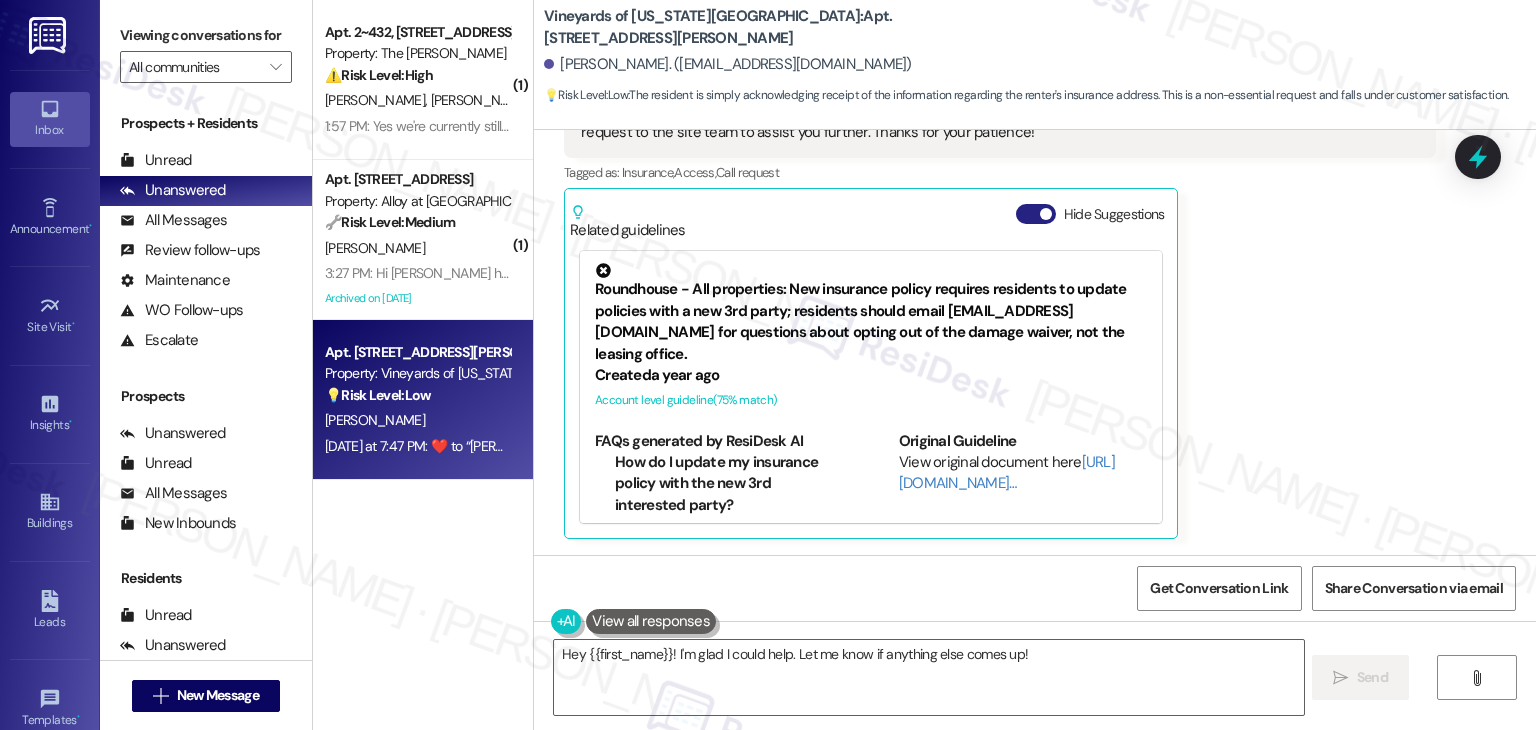 click on "Hide Suggestions" at bounding box center [1036, 214] 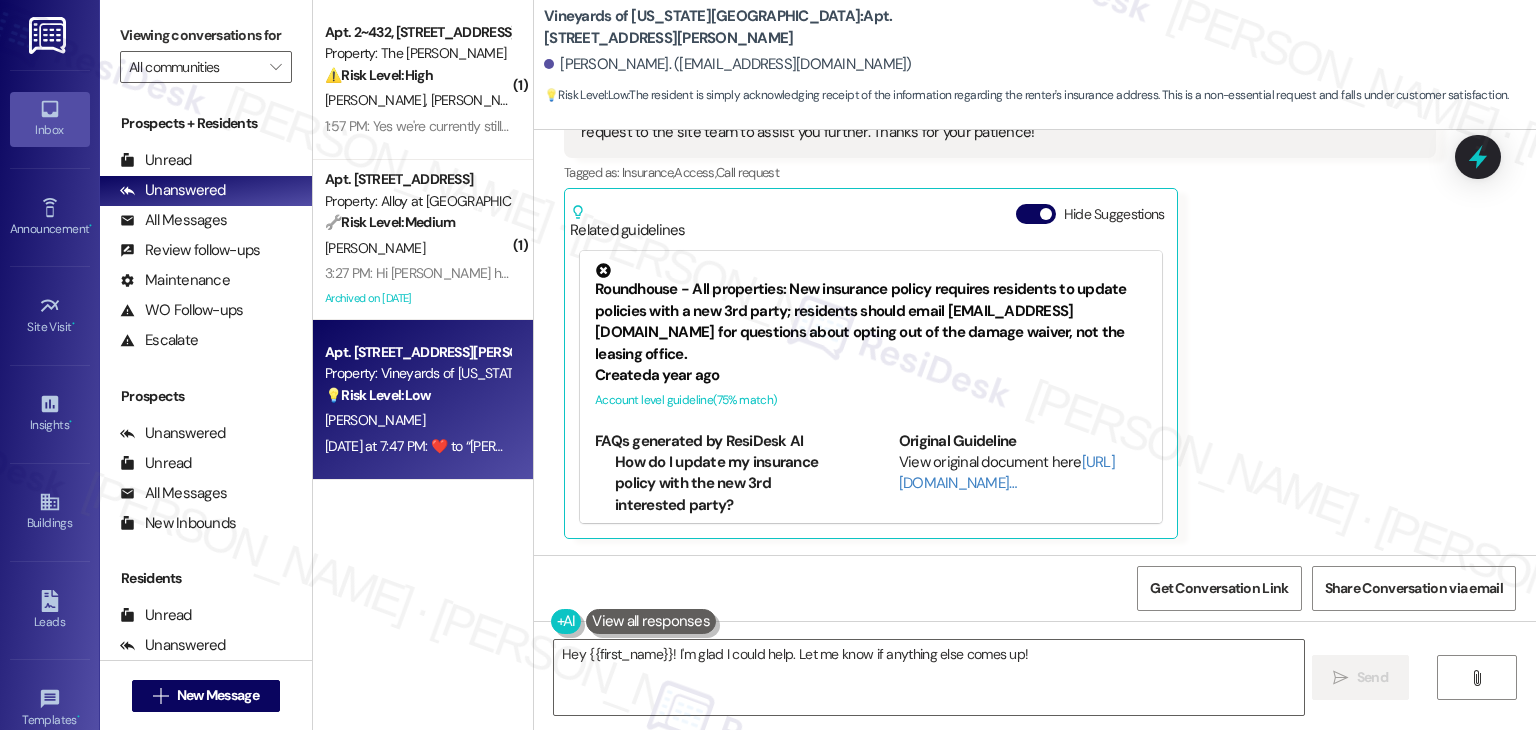 scroll, scrollTop: 3160, scrollLeft: 0, axis: vertical 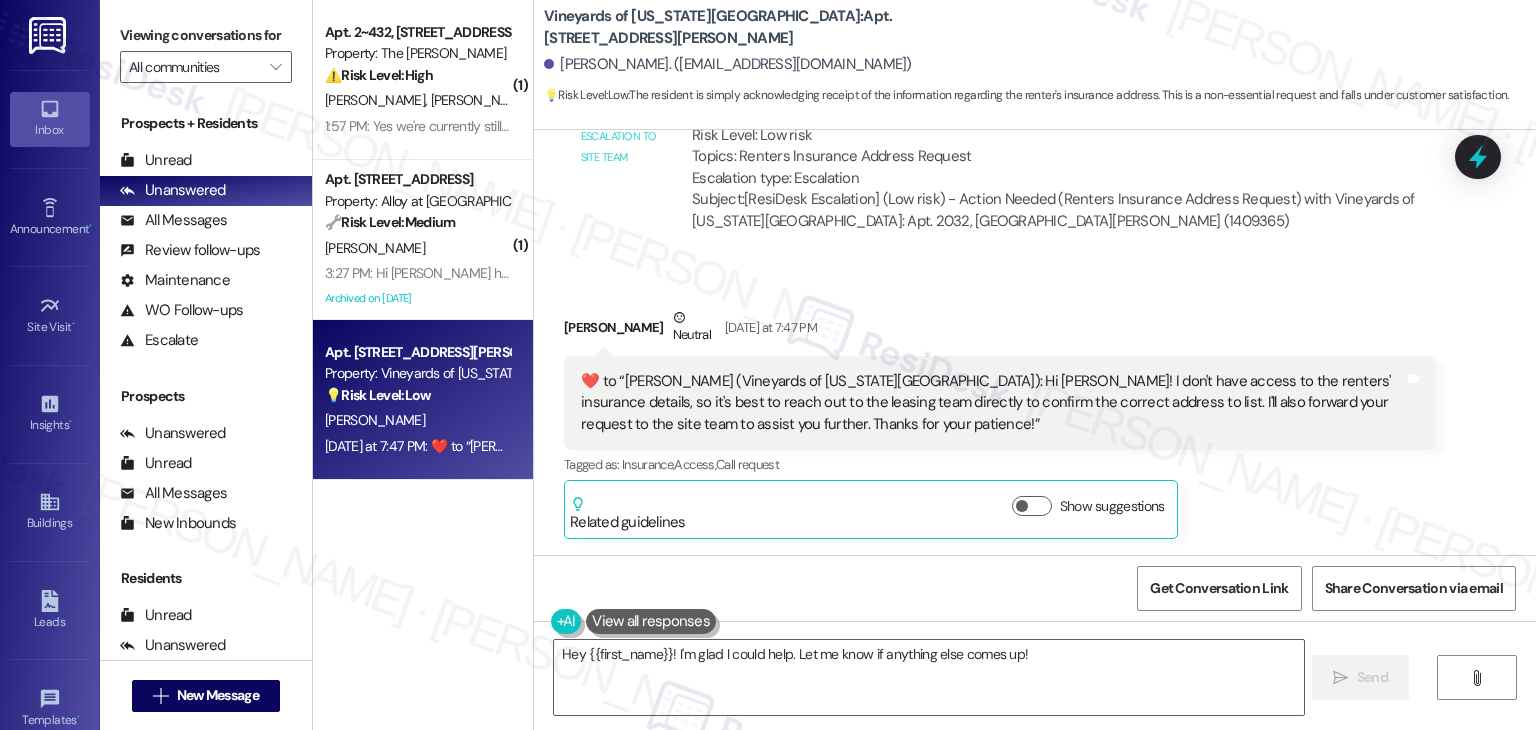 click on "Received via SMS [PERSON_NAME]   Neutral [DATE] at 7:47 PM  ​❤️​ to “ [PERSON_NAME] (Vineyards of [US_STATE][GEOGRAPHIC_DATA]): Hi [PERSON_NAME]! I don't have access to the renters' insurance details, so it's best to reach out to the leasing team directly to confirm the correct address to list. I'll also forward your request to the site team to assist you further. Thanks for your patience! ”  Tags and notes Tagged as:   Insurance ,  Click to highlight conversations about Insurance Access ,  Click to highlight conversations about Access Call request Click to highlight conversations about Call request  Related guidelines Show suggestions" at bounding box center (1000, 423) 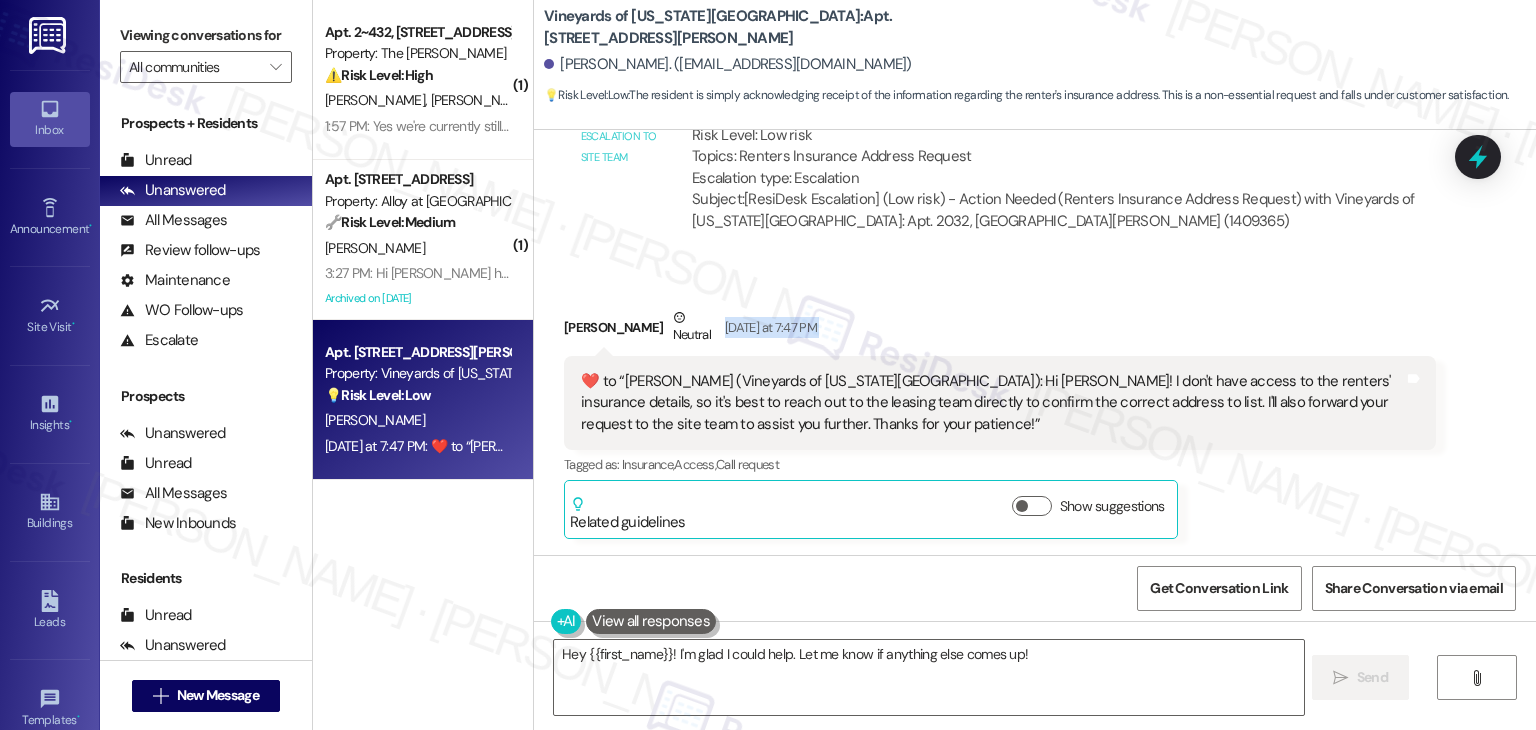 click on "Received via SMS [PERSON_NAME]   Neutral [DATE] at 7:47 PM  ​❤️​ to “ [PERSON_NAME] (Vineyards of [US_STATE][GEOGRAPHIC_DATA]): Hi [PERSON_NAME]! I don't have access to the renters' insurance details, so it's best to reach out to the leasing team directly to confirm the correct address to list. I'll also forward your request to the site team to assist you further. Thanks for your patience! ”  Tags and notes Tagged as:   Insurance ,  Click to highlight conversations about Insurance Access ,  Click to highlight conversations about Access Call request Click to highlight conversations about Call request  Related guidelines Show suggestions" at bounding box center (1000, 423) 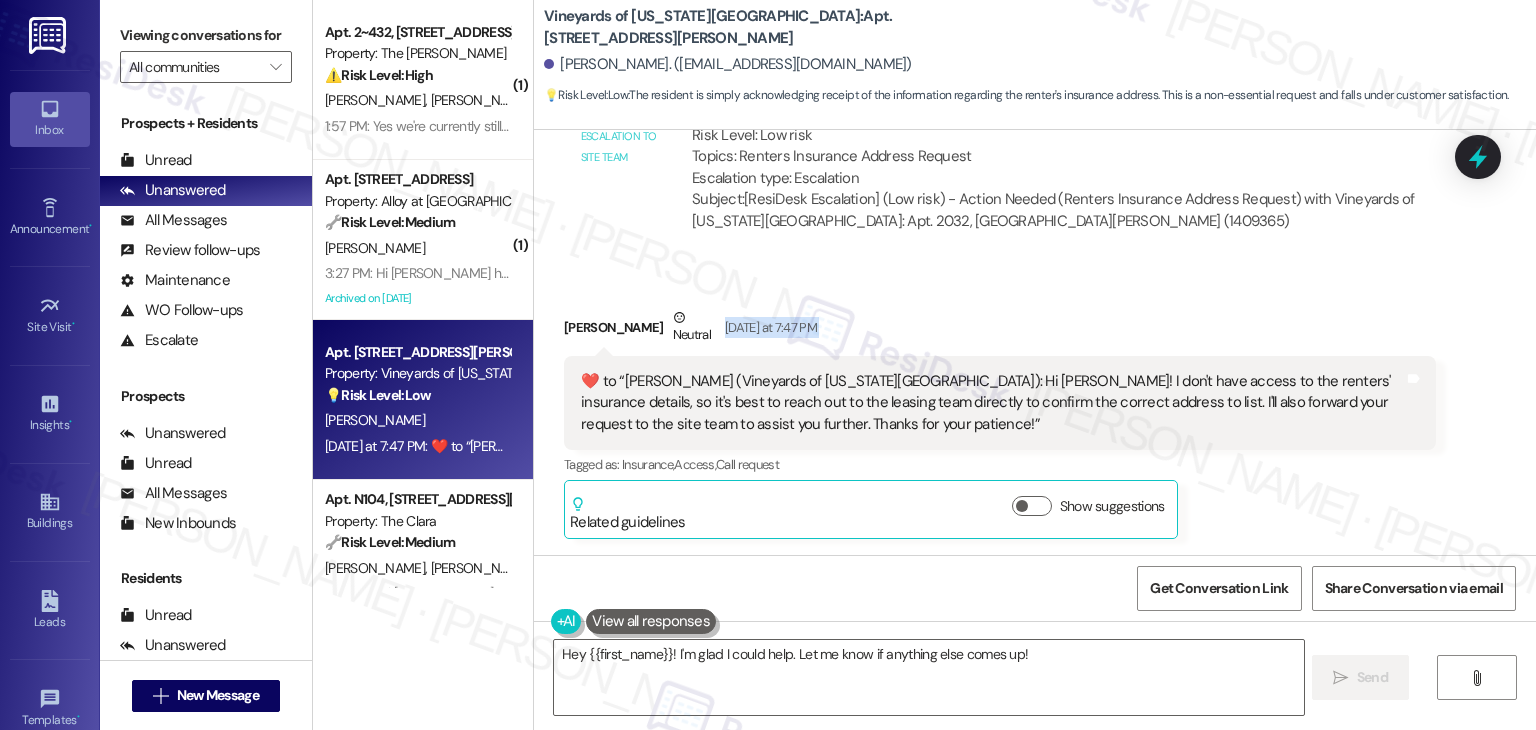 scroll, scrollTop: 3160, scrollLeft: 0, axis: vertical 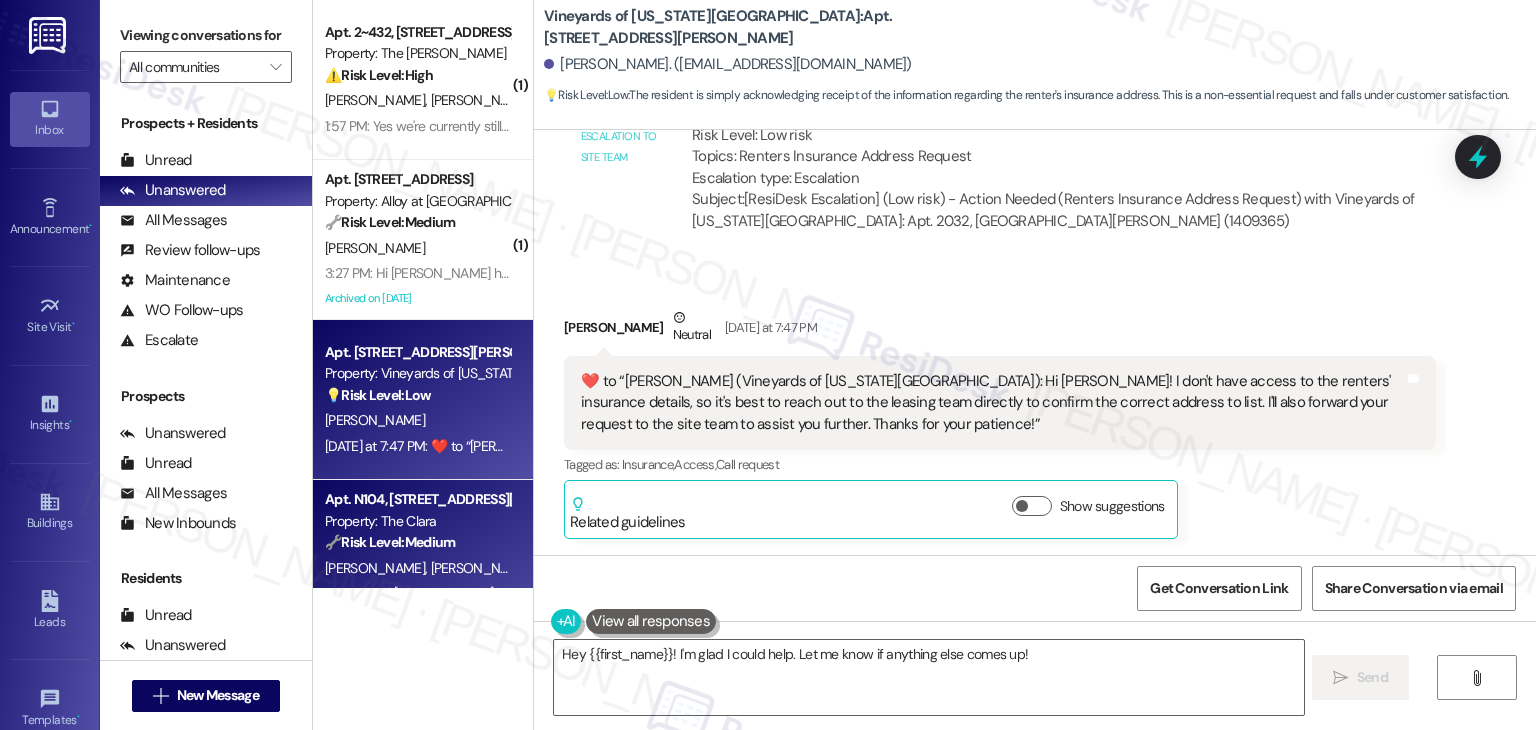 click on "[PERSON_NAME] [PERSON_NAME]" at bounding box center [417, 568] 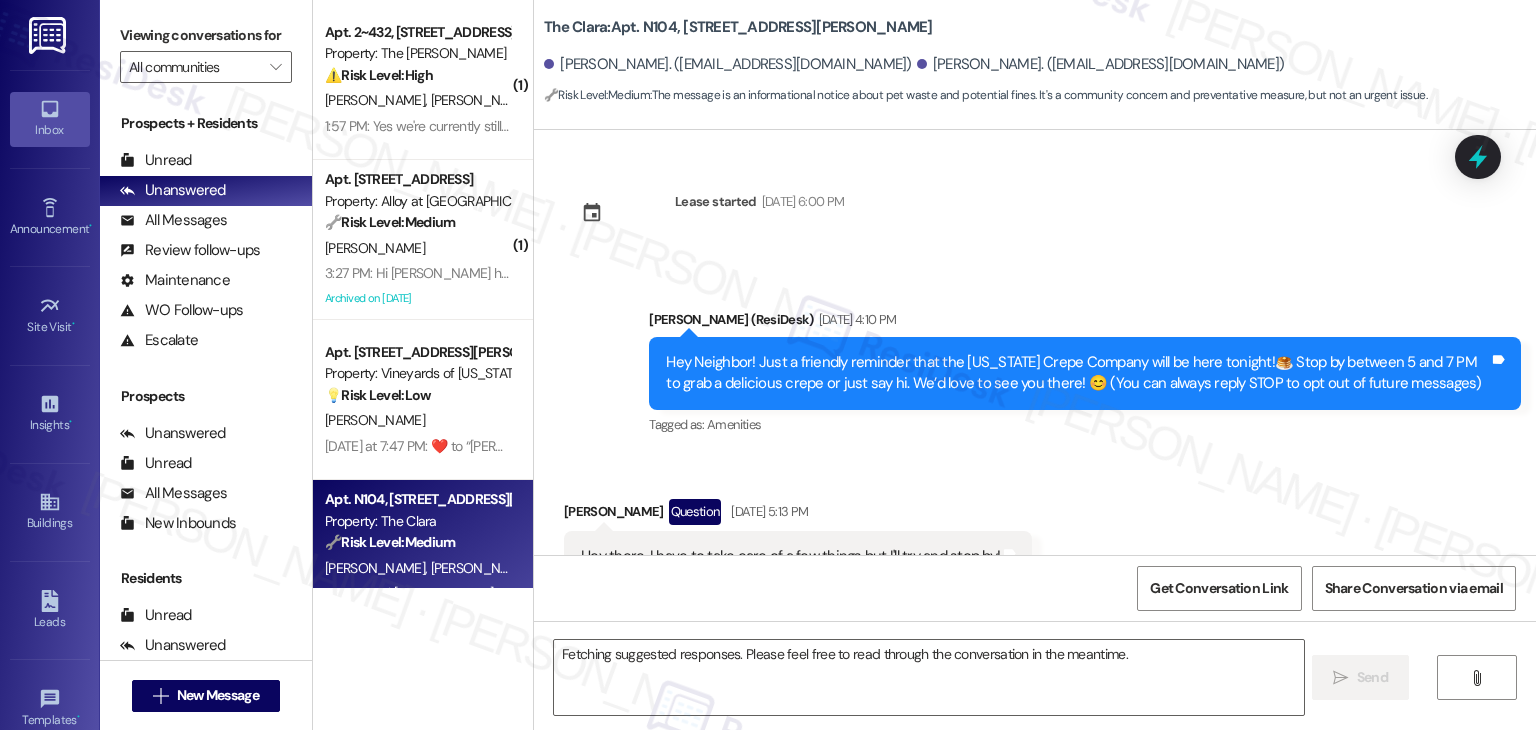 scroll, scrollTop: 15137, scrollLeft: 0, axis: vertical 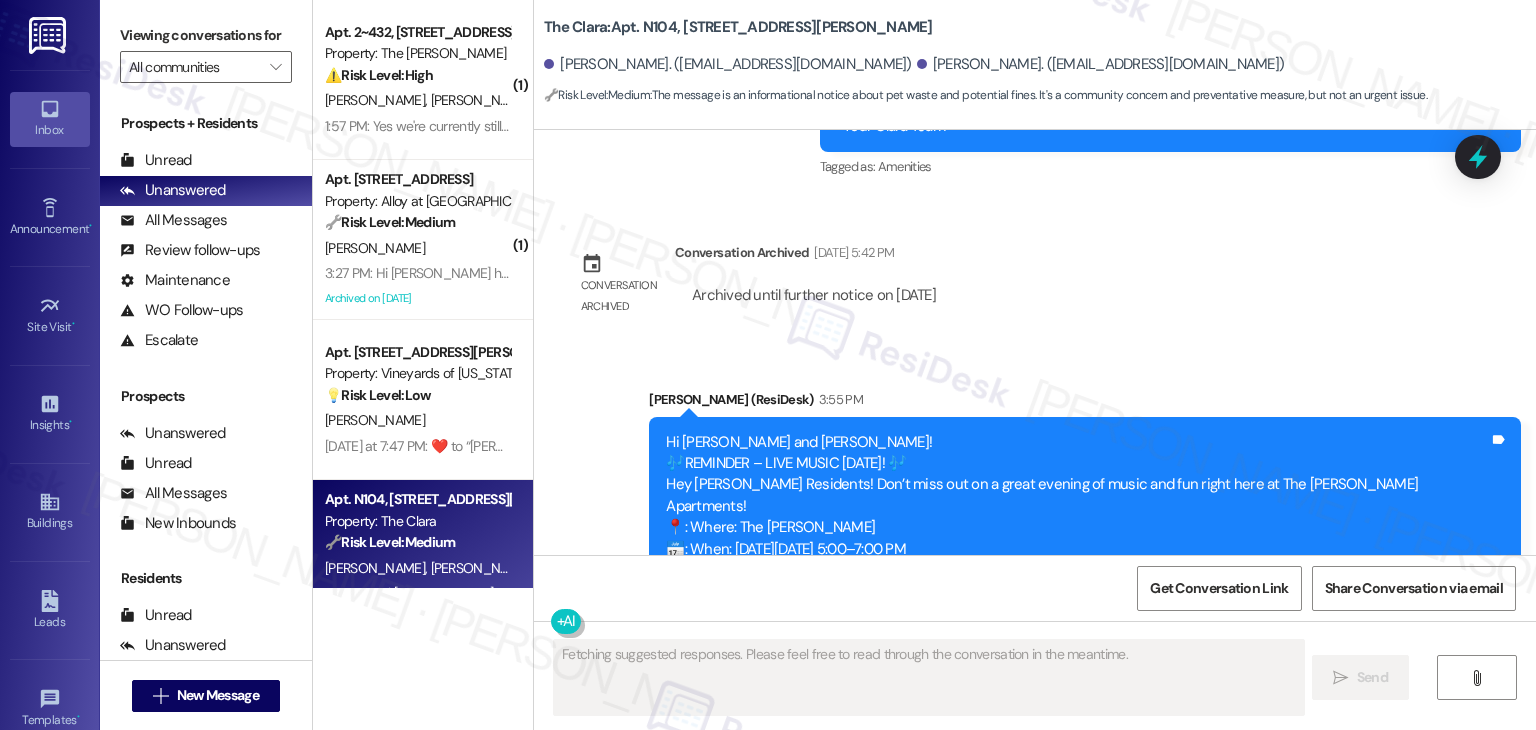 click on "Announcement, sent via SMS [PERSON_NAME]  (ResiDesk) 3:55 PM Hi [PERSON_NAME] and [PERSON_NAME]!
🎶REMINDER – LIVE MUSIC [DATE]! 🎶
Hey [PERSON_NAME] Residents! Don’t miss out on a great evening of music and fun right here at The [PERSON_NAME] Apartments!
📍: Where: The [PERSON_NAME]
📅: When: [DATE][DATE] 5:00–7:00 PM
🎤: Who: [PERSON_NAME] – local acoustic & country artist
Bring a camp chair and come enjoy the summer vibes with your neighbors!
See the flyer attached for full details.
Hope to see everyone there! :musical_note::sunny: Tags and notes Tagged as:   Amenities Click to highlight conversations about Amenities" at bounding box center (1035, 525) 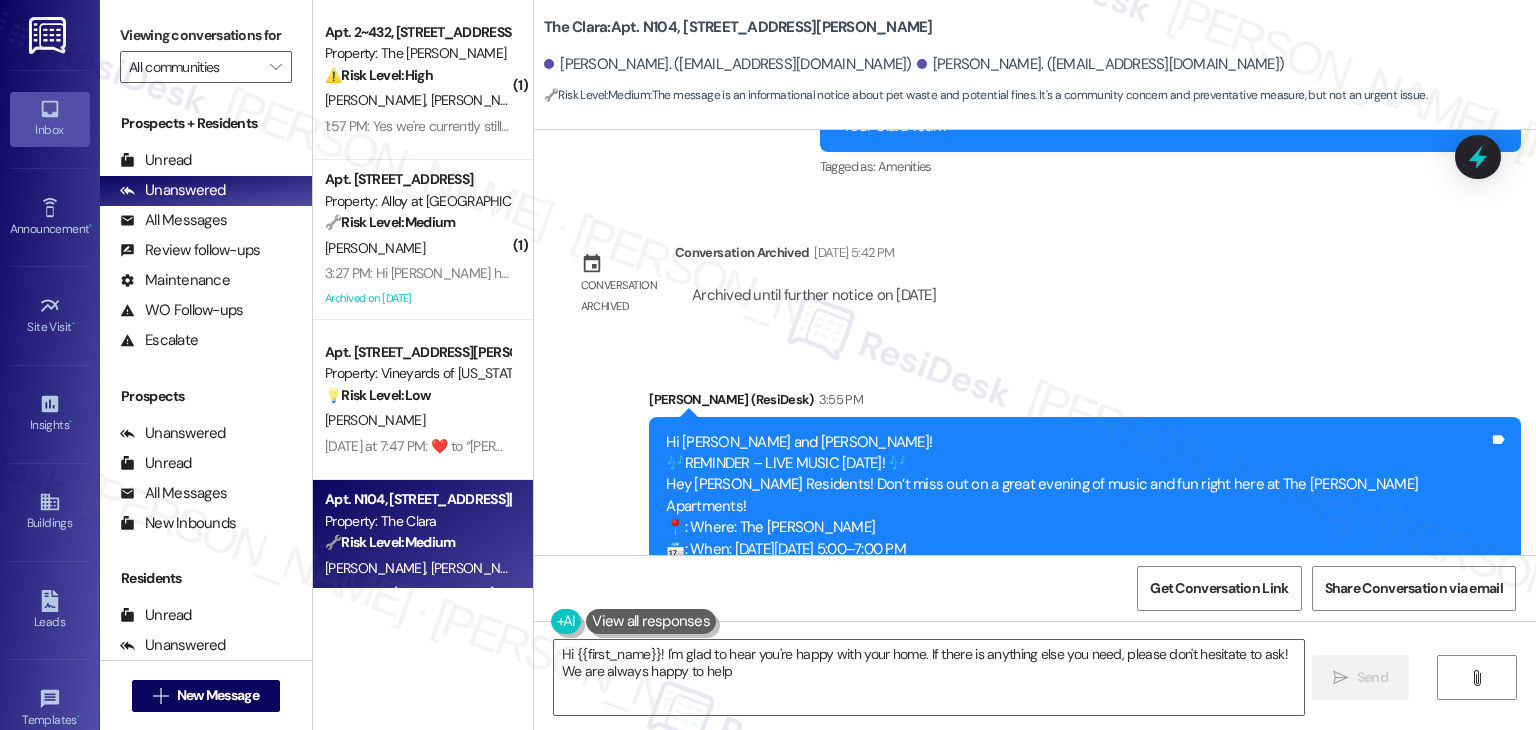 type on "Hi {{first_name}}! I'm glad to hear you're happy with your home. If there is anything else you need, please don't hesitate to ask! We are always happy to help!" 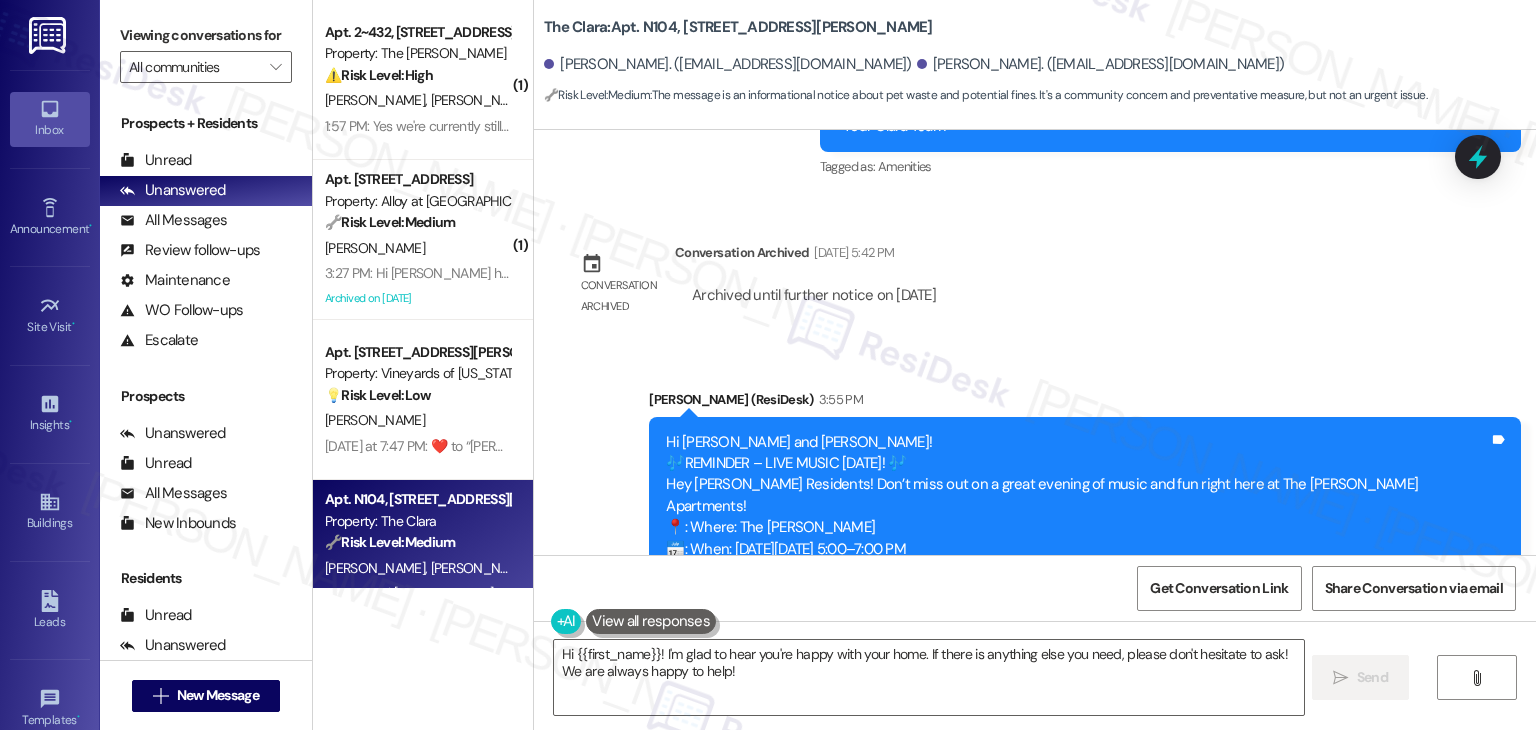 click on "Announcement, sent via SMS [PERSON_NAME]  (ResiDesk) 3:55 PM Hi [PERSON_NAME] and [PERSON_NAME]!
🎶REMINDER – LIVE MUSIC [DATE]! 🎶
Hey [PERSON_NAME] Residents! Don’t miss out on a great evening of music and fun right here at The [PERSON_NAME] Apartments!
📍: Where: The [PERSON_NAME]
📅: When: [DATE][DATE] 5:00–7:00 PM
🎤: Who: [PERSON_NAME] – local acoustic & country artist
Bring a camp chair and come enjoy the summer vibes with your neighbors!
See the flyer attached for full details.
Hope to see everyone there! :musical_note::sunny: Tags and notes Tagged as:   Amenities Click to highlight conversations about Amenities" at bounding box center [1035, 525] 